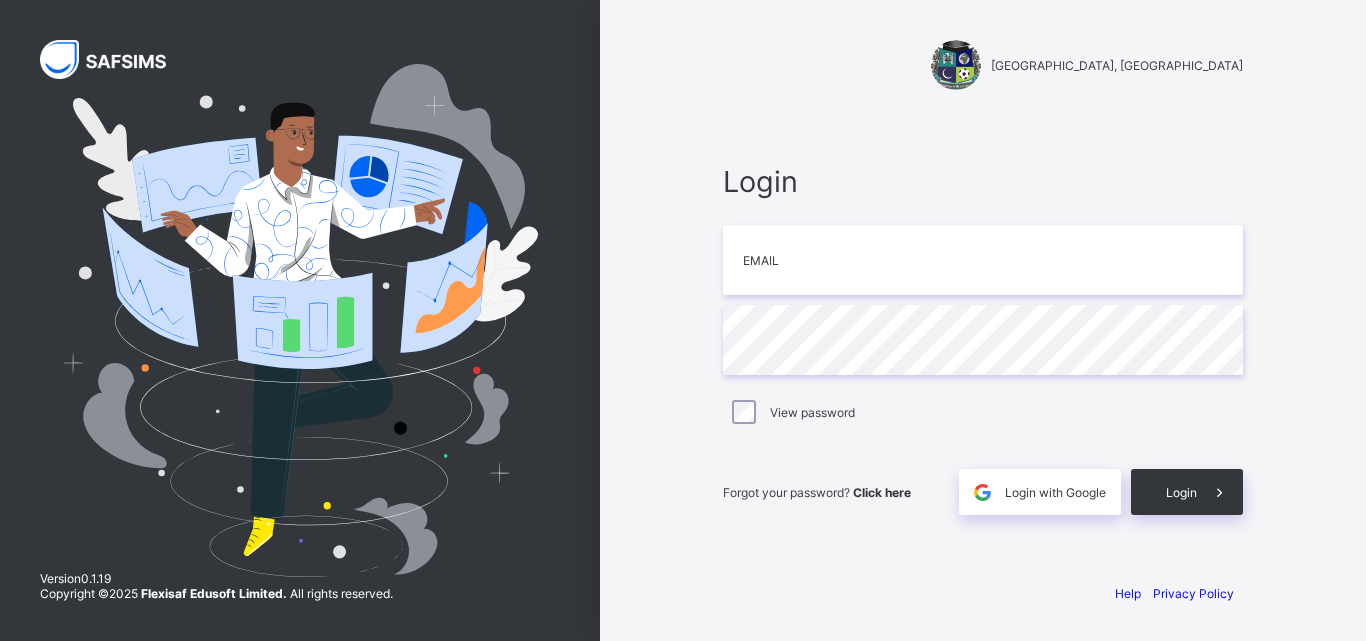 scroll, scrollTop: 0, scrollLeft: 0, axis: both 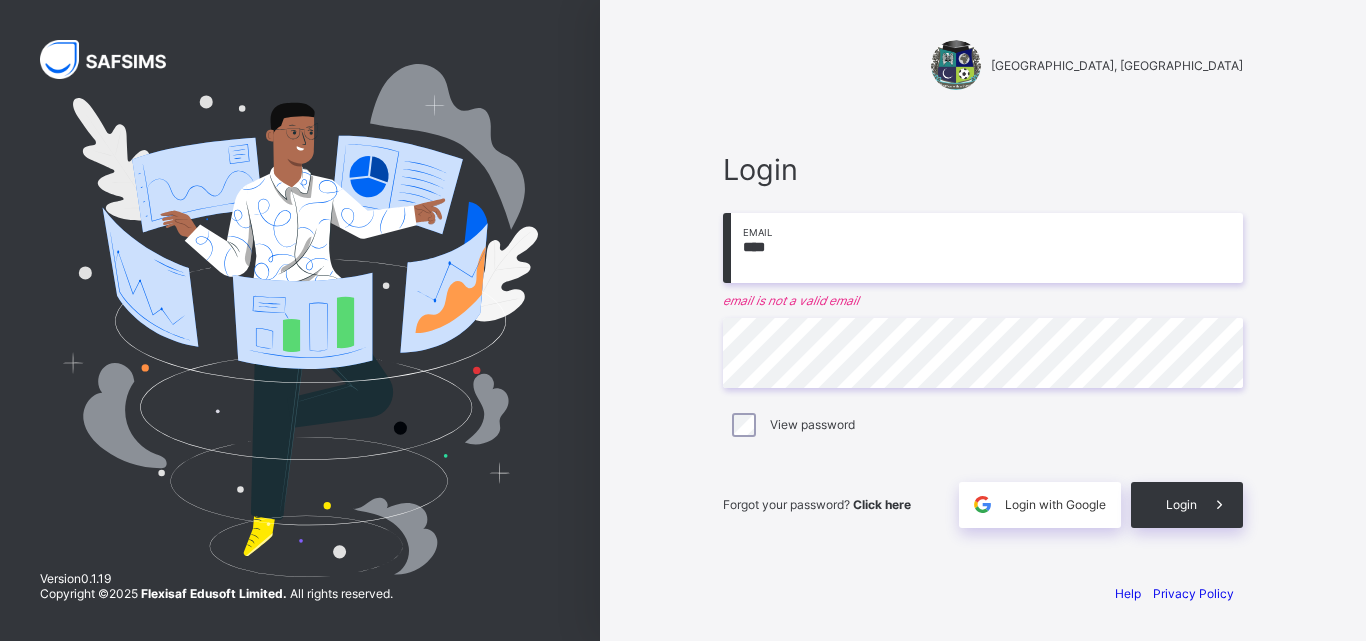 type on "**********" 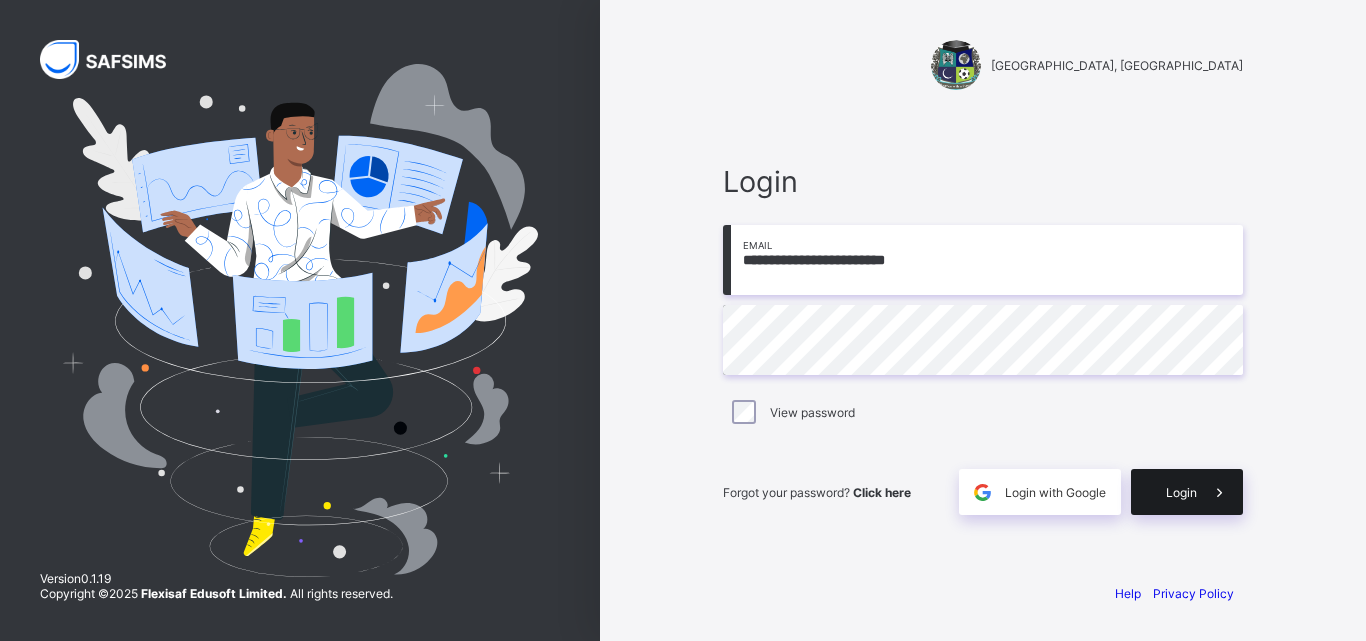 click on "Login" at bounding box center (1181, 492) 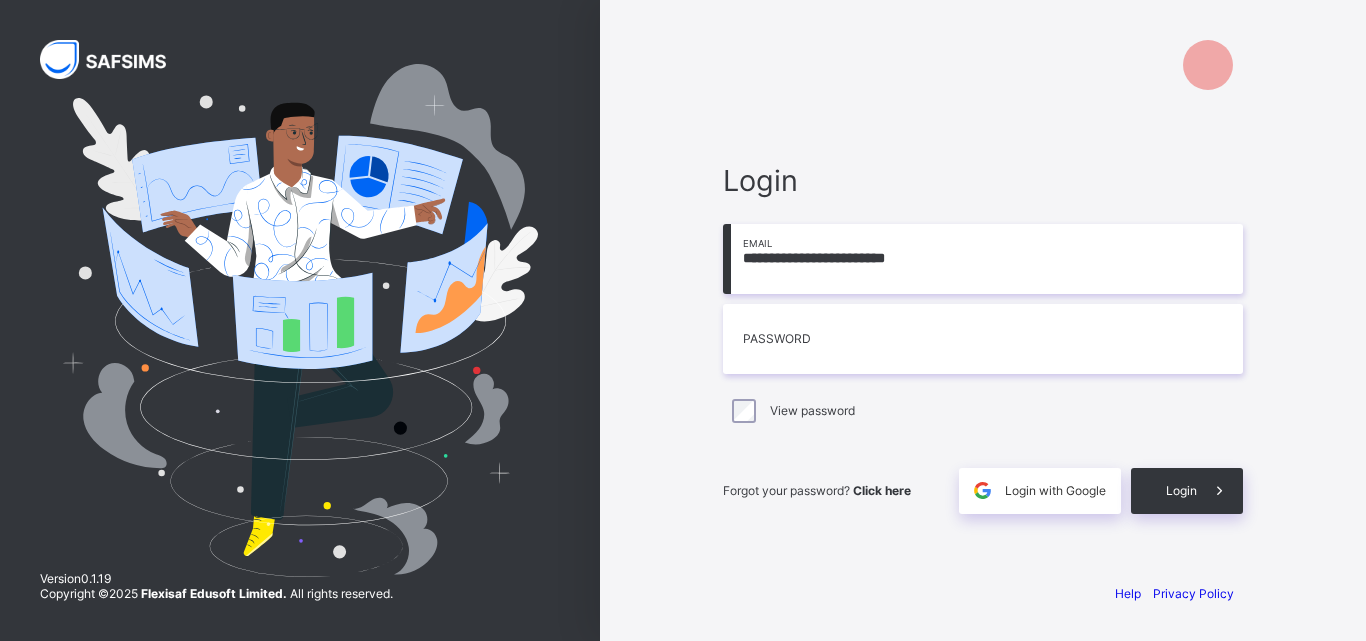 scroll, scrollTop: 0, scrollLeft: 0, axis: both 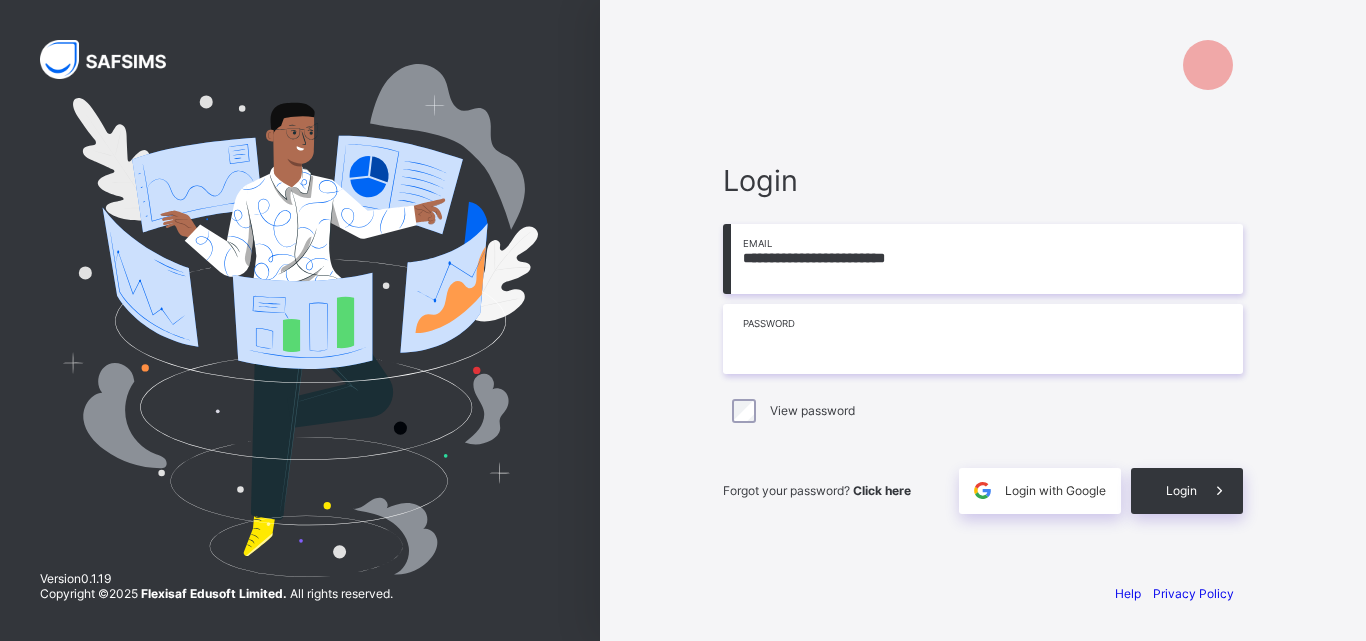 click at bounding box center [983, 339] 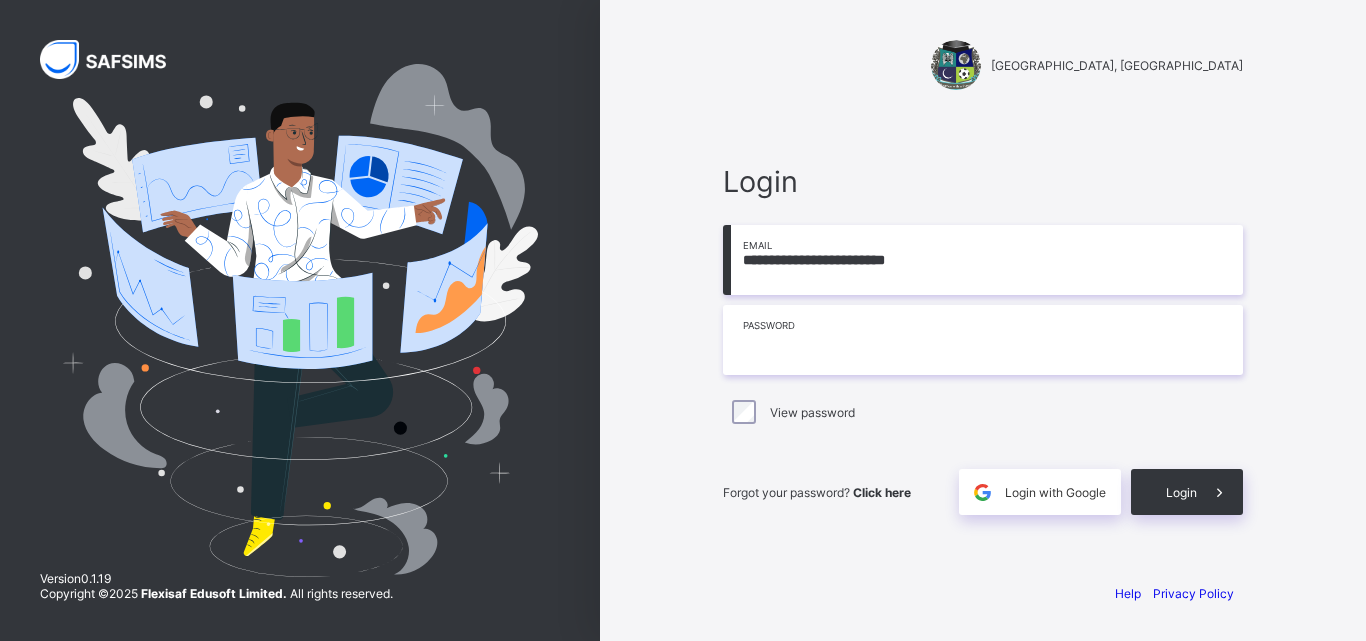 type on "*" 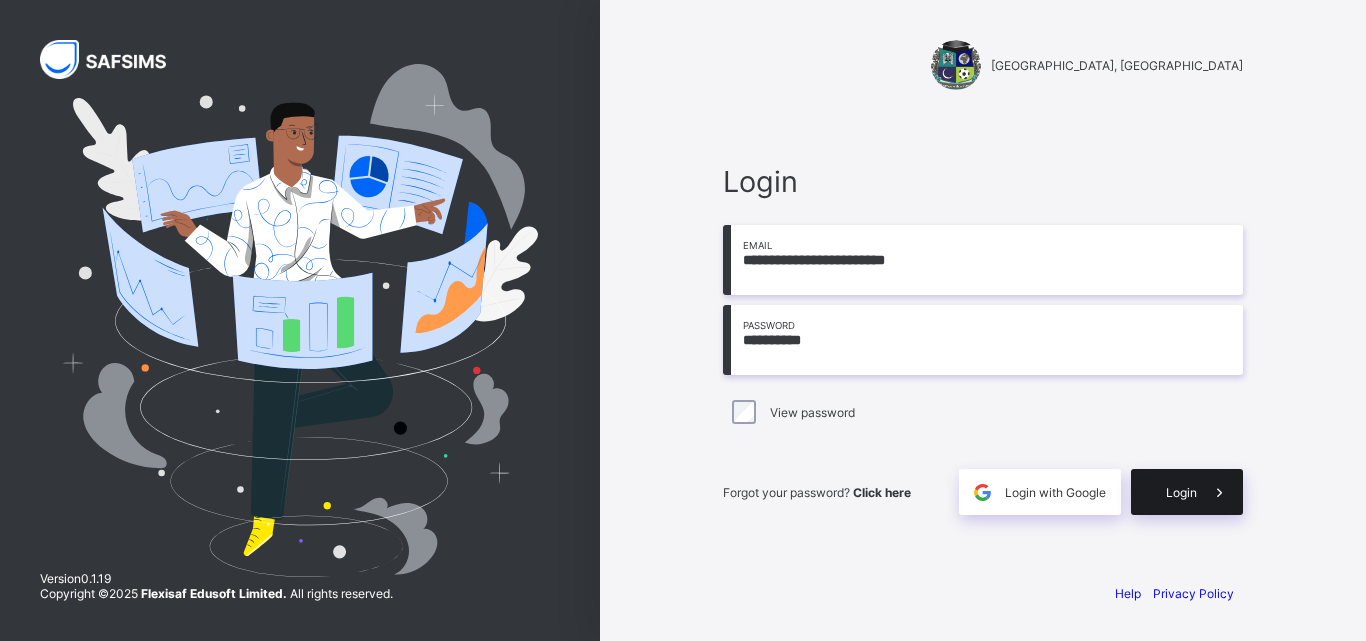 type on "**********" 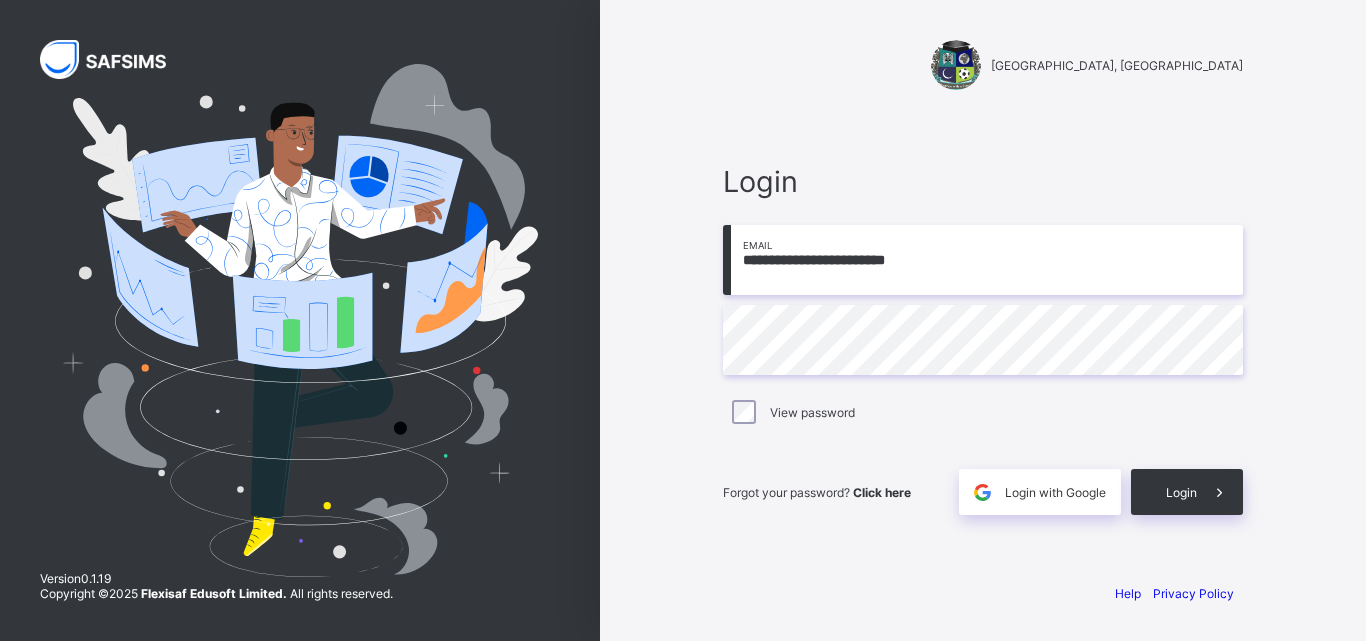 scroll, scrollTop: 0, scrollLeft: 0, axis: both 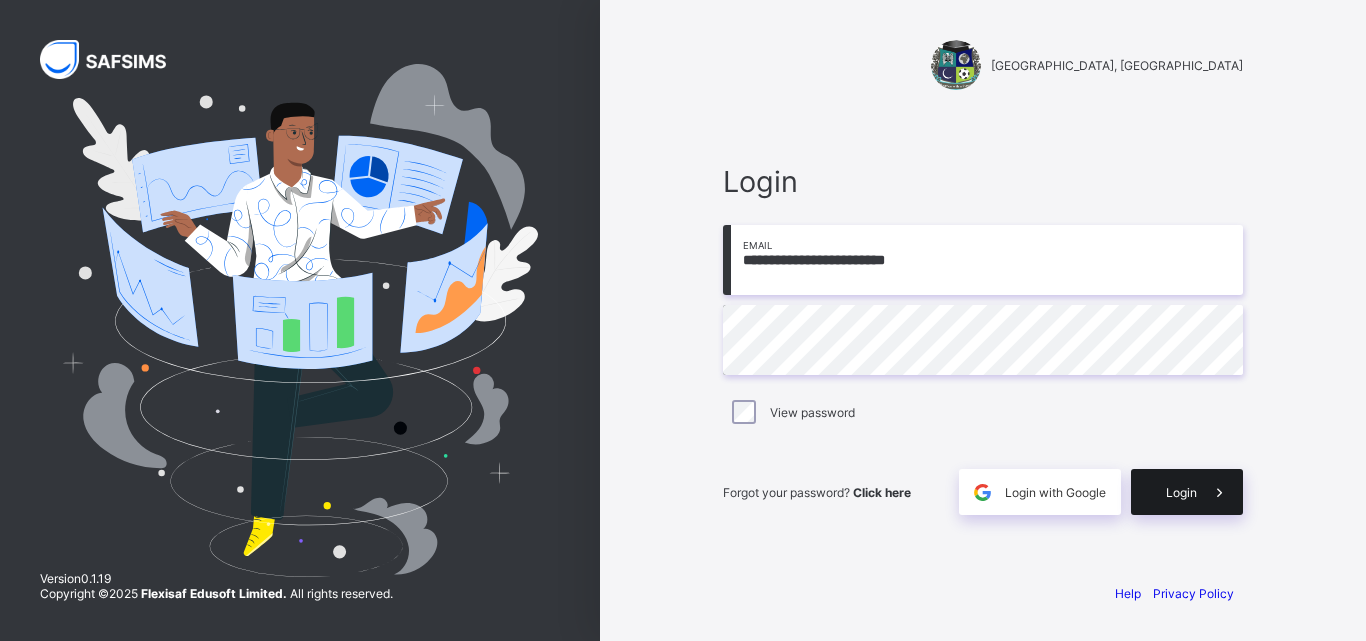 click on "Login" at bounding box center (1181, 492) 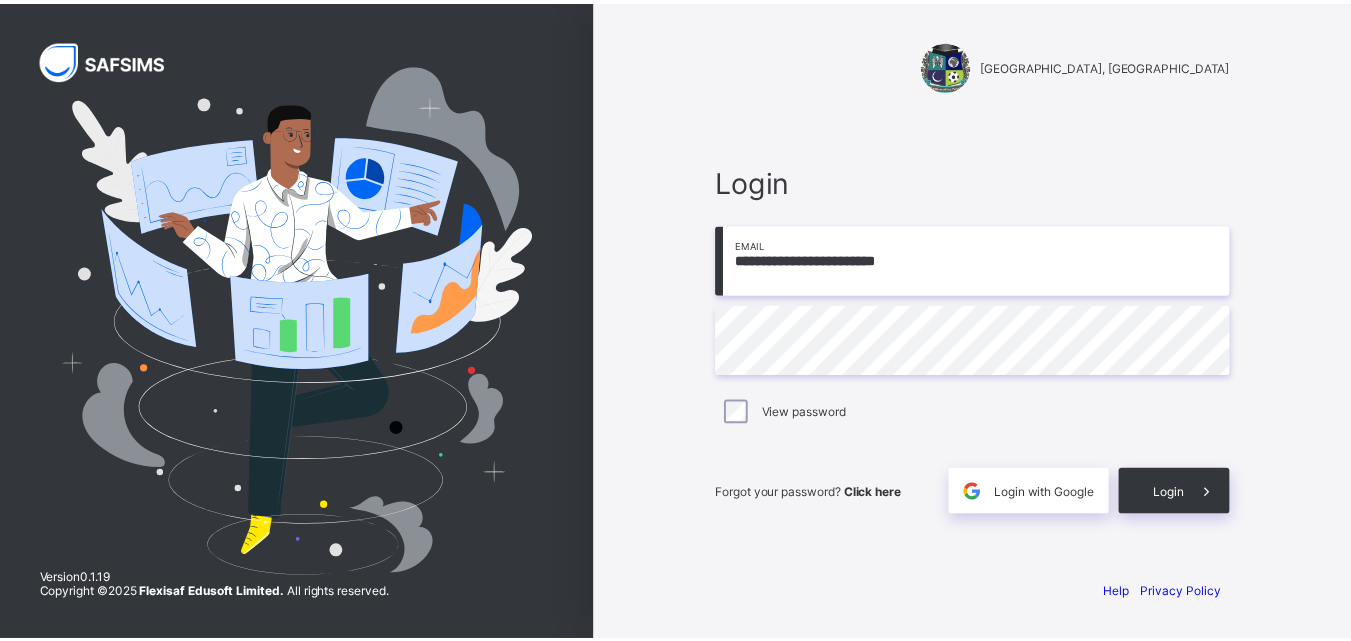 scroll, scrollTop: 0, scrollLeft: 0, axis: both 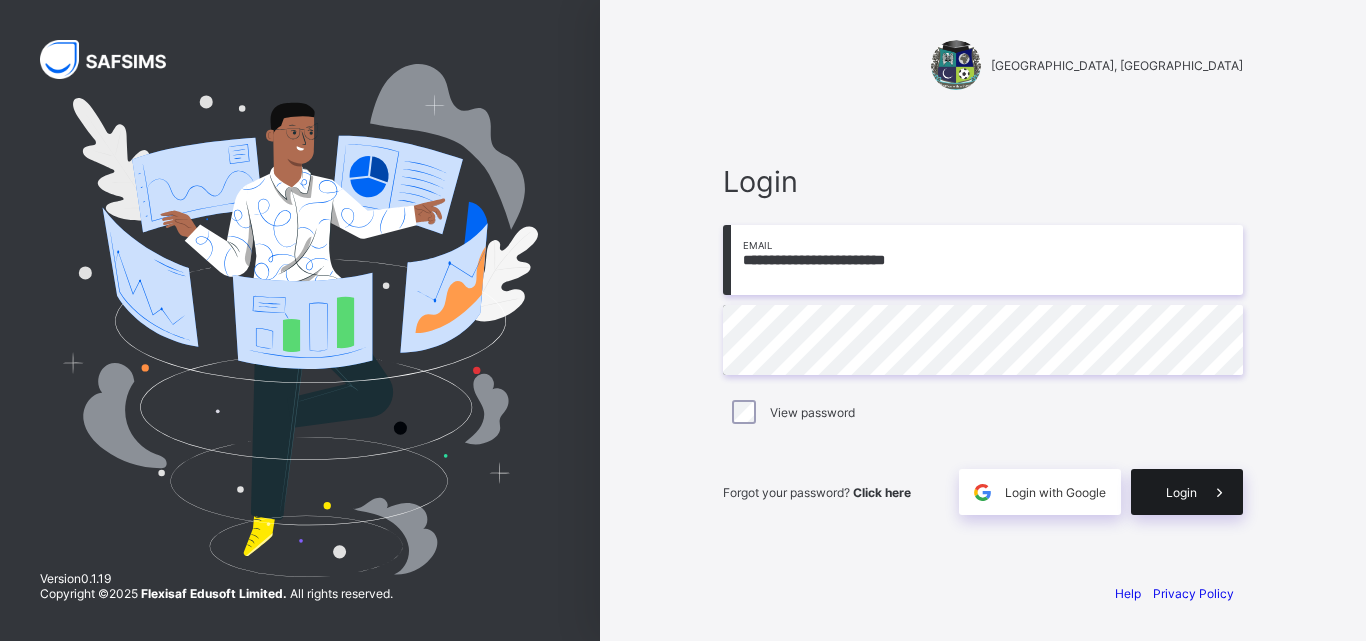click on "Login" at bounding box center (1181, 492) 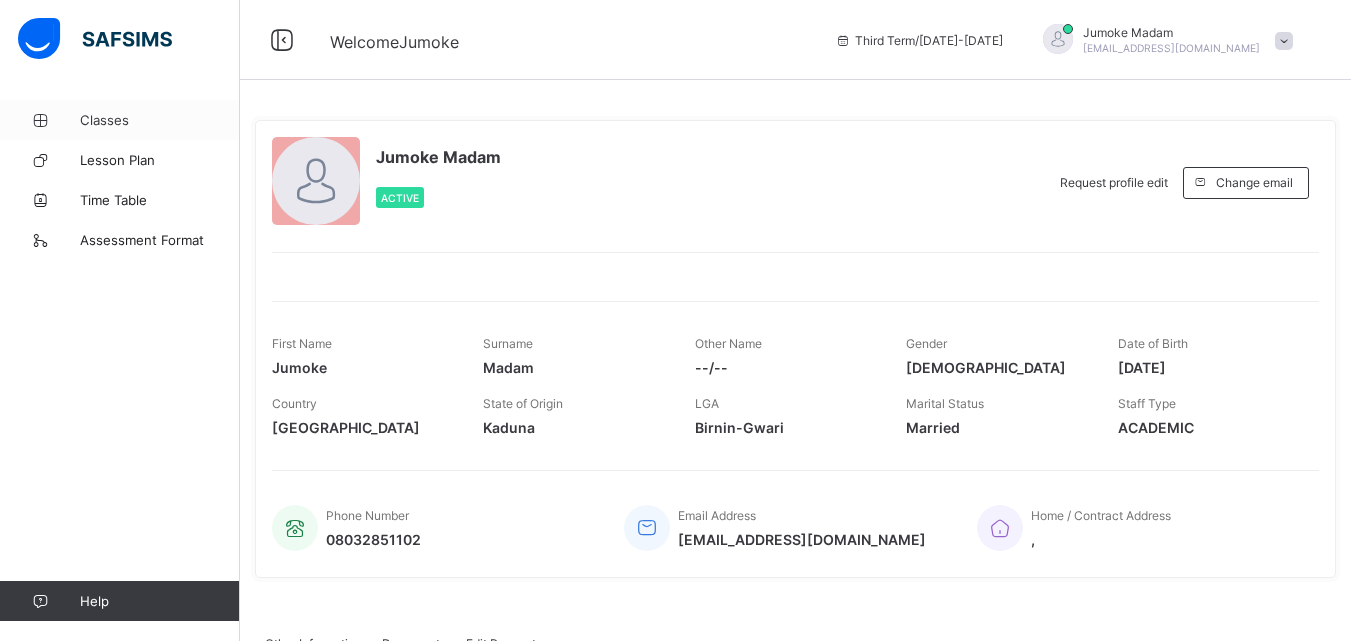 click on "Classes" at bounding box center (160, 120) 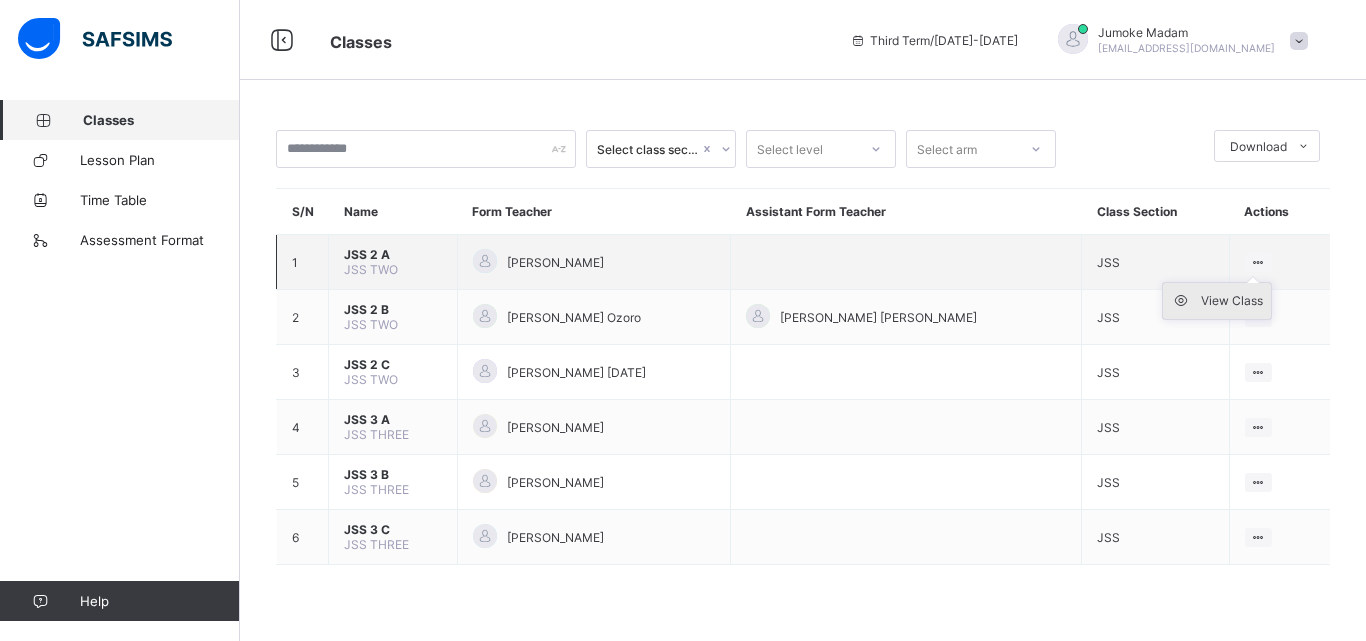click on "View Class" at bounding box center [1232, 301] 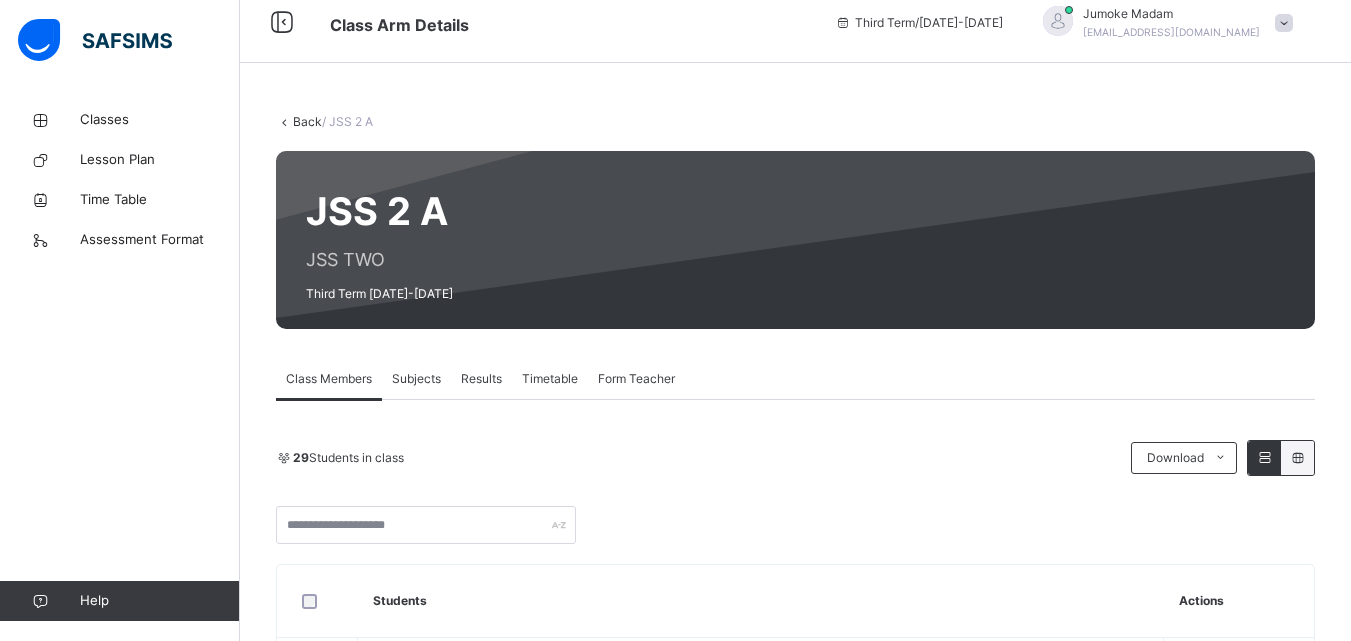 scroll, scrollTop: 0, scrollLeft: 0, axis: both 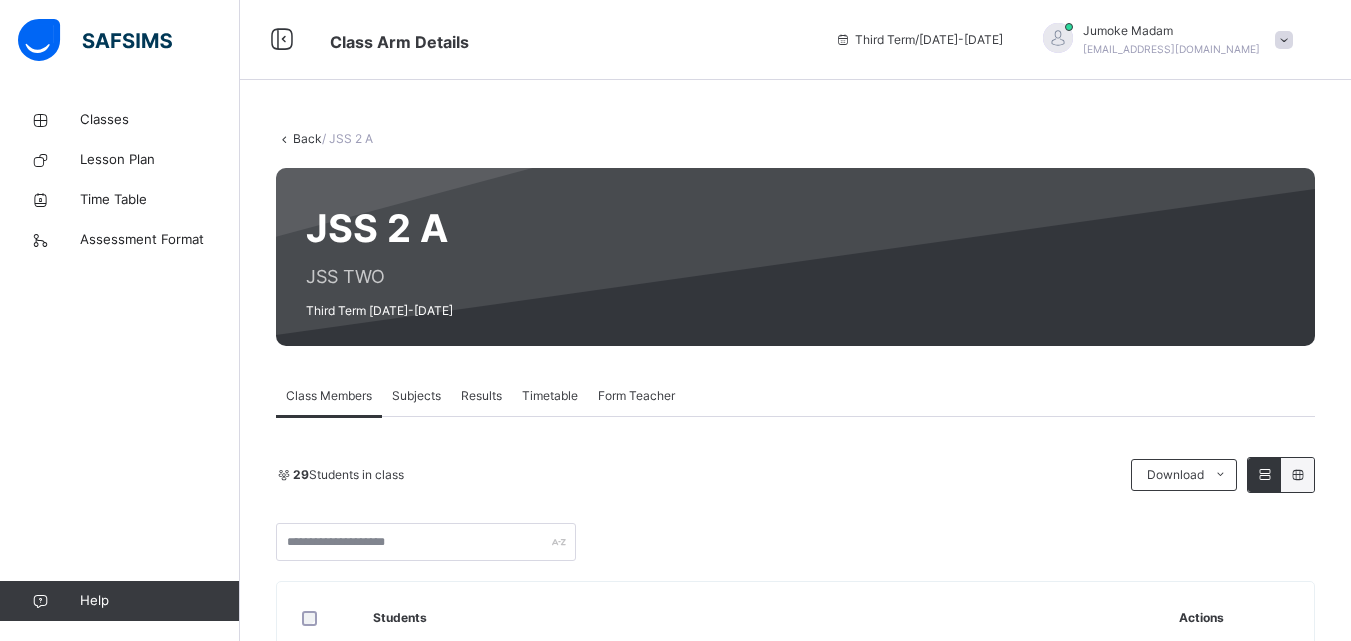 click on "Subjects" at bounding box center (416, 396) 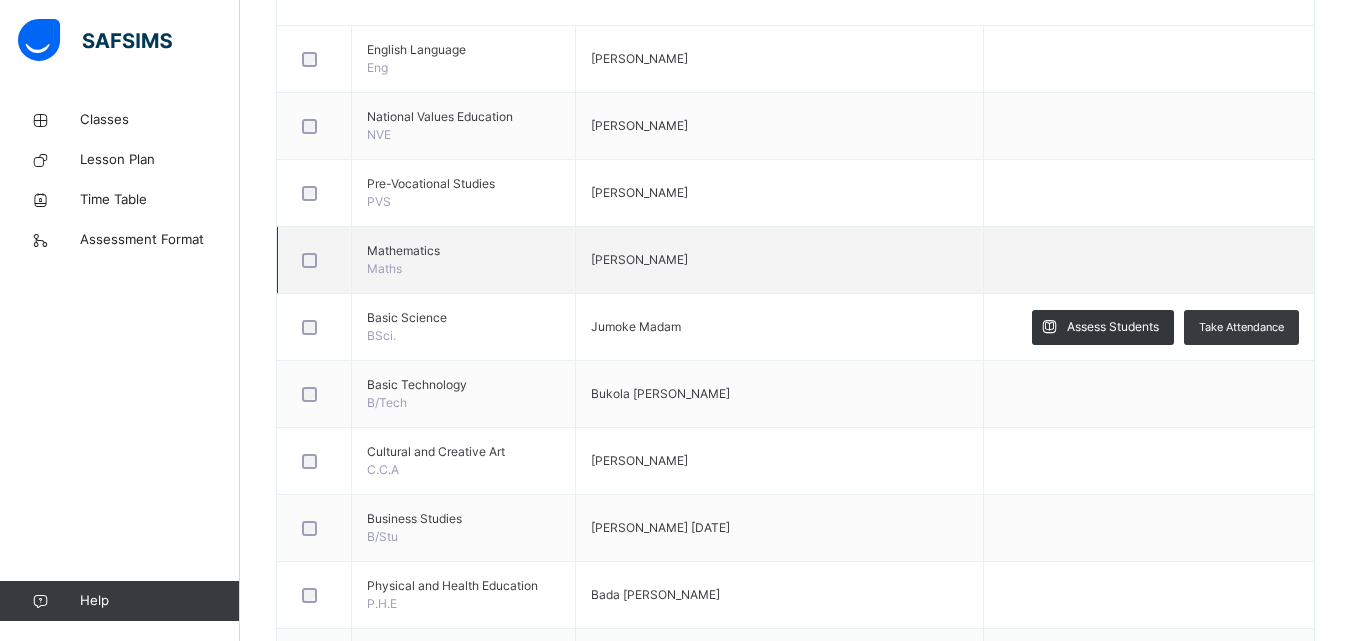 scroll, scrollTop: 500, scrollLeft: 0, axis: vertical 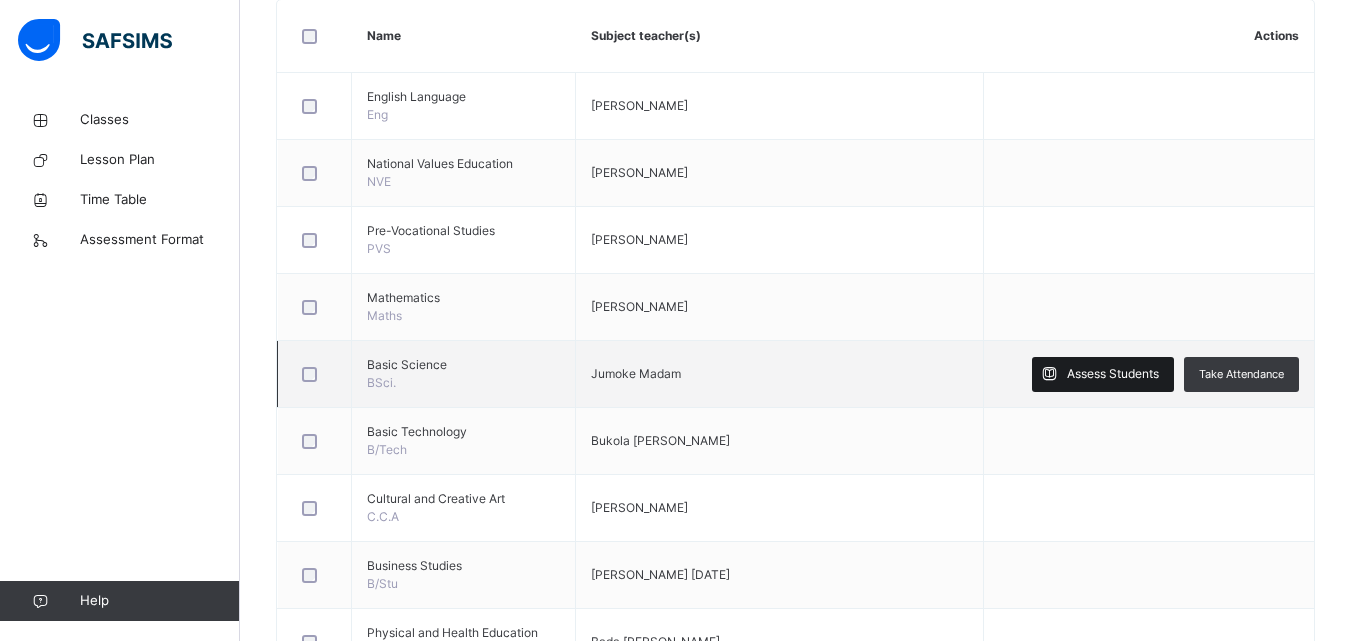 click on "Assess Students" at bounding box center [1113, 374] 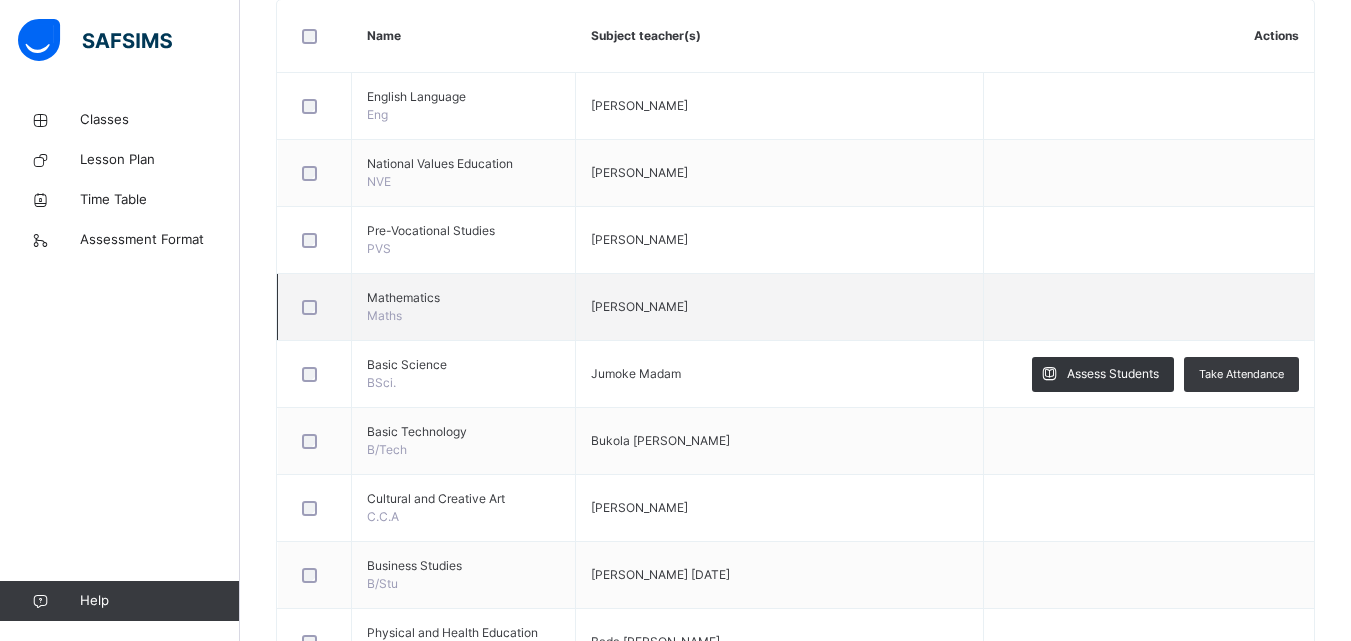 scroll, scrollTop: 400, scrollLeft: 0, axis: vertical 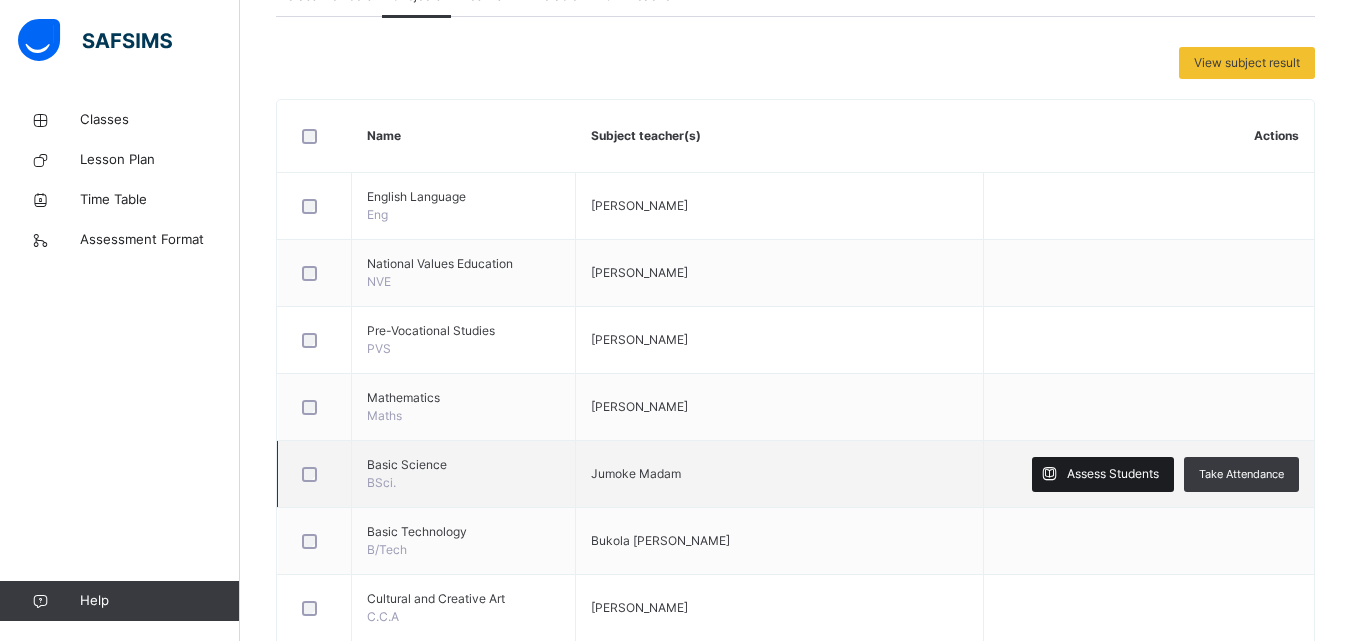 click on "Assess Students" at bounding box center (1103, 474) 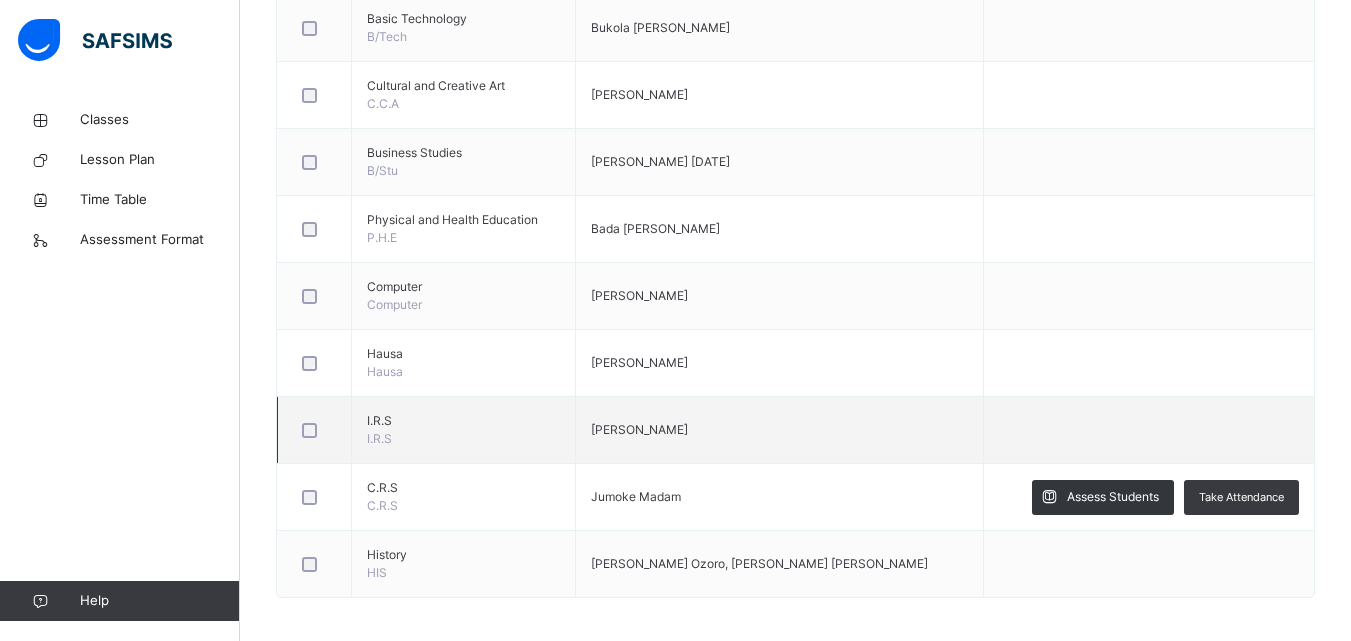 scroll, scrollTop: 920, scrollLeft: 0, axis: vertical 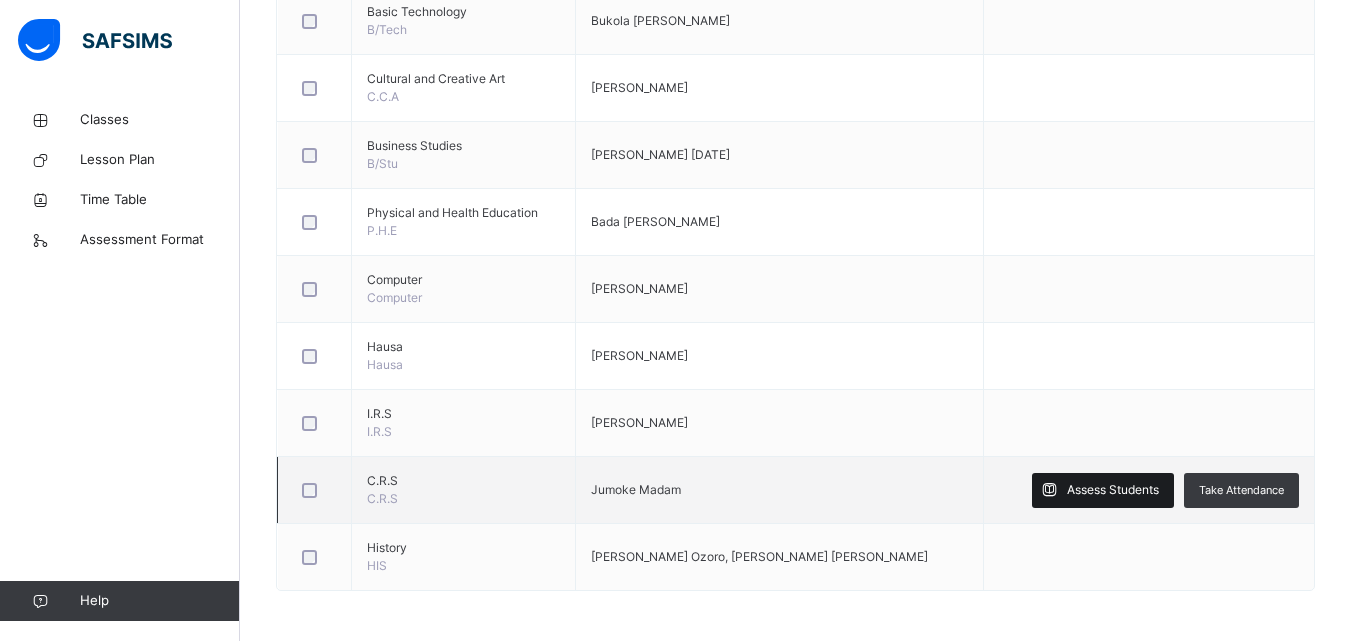 click at bounding box center [1049, 490] 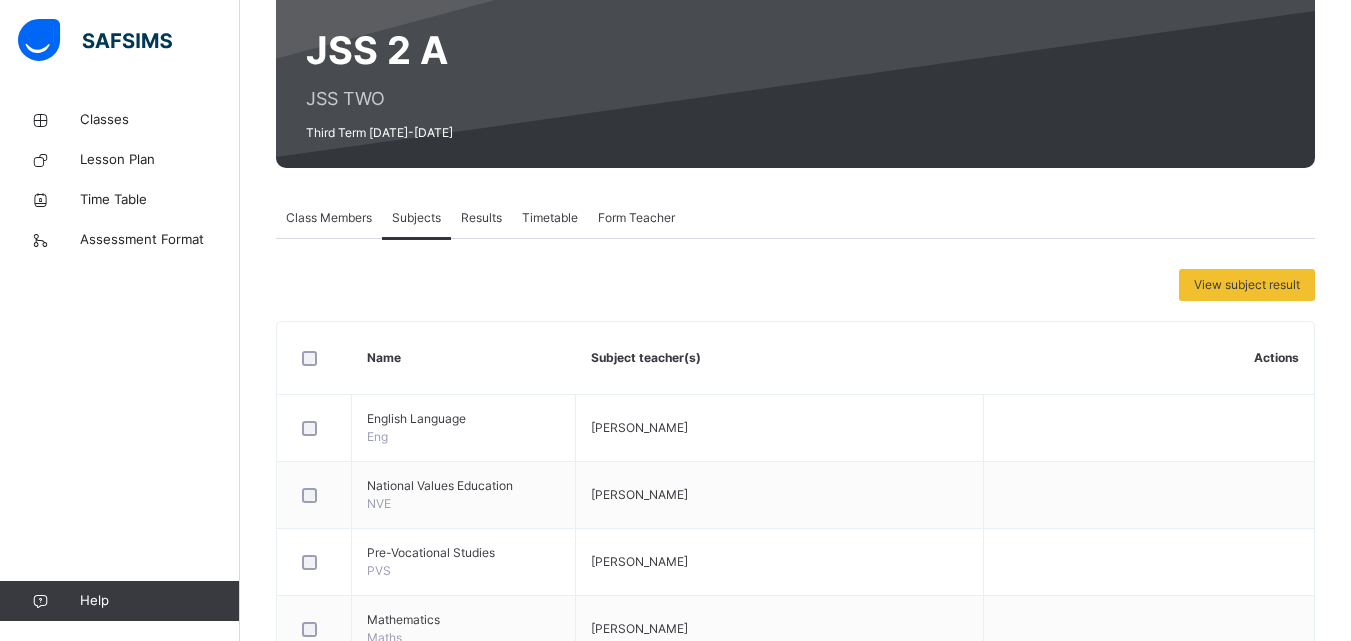 scroll, scrollTop: 0, scrollLeft: 0, axis: both 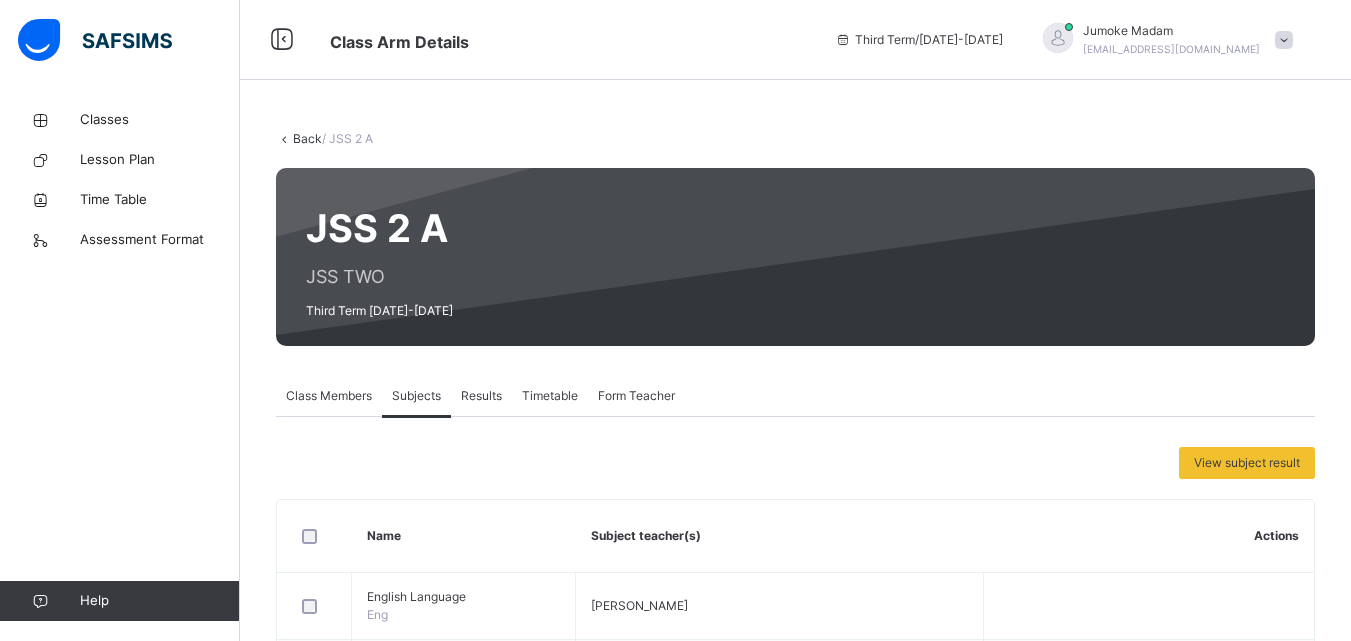 click on "Results" at bounding box center (481, 396) 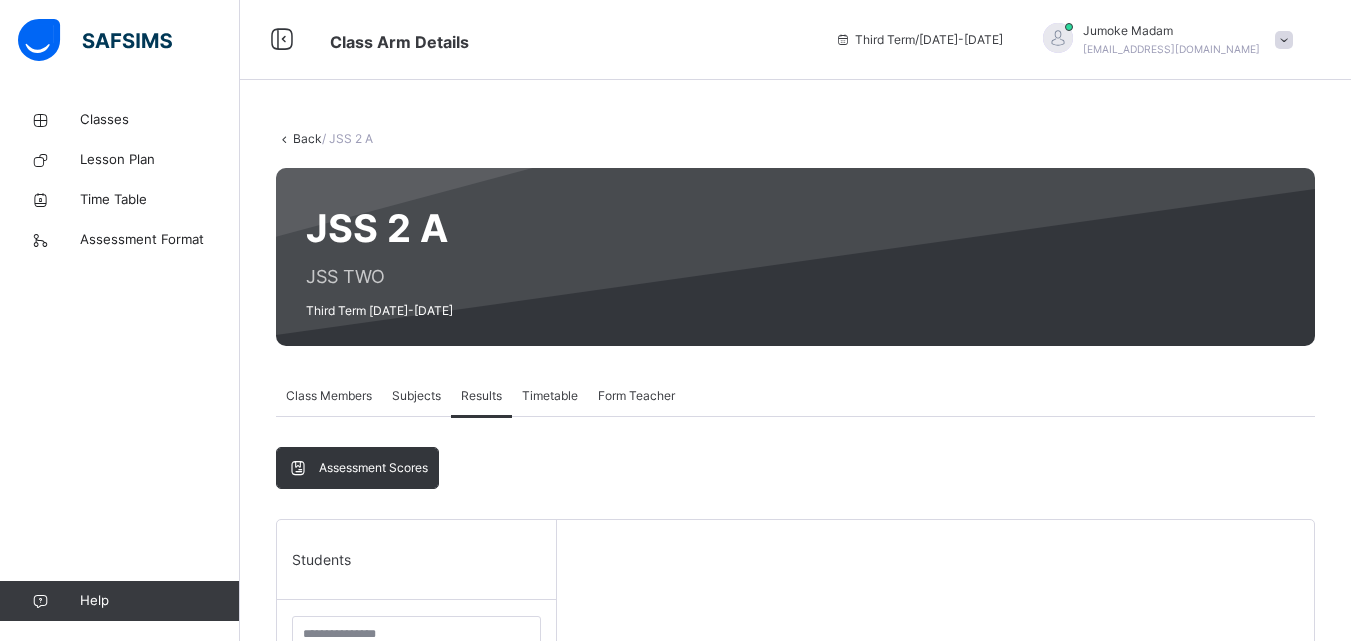 click on "Timetable" at bounding box center [550, 396] 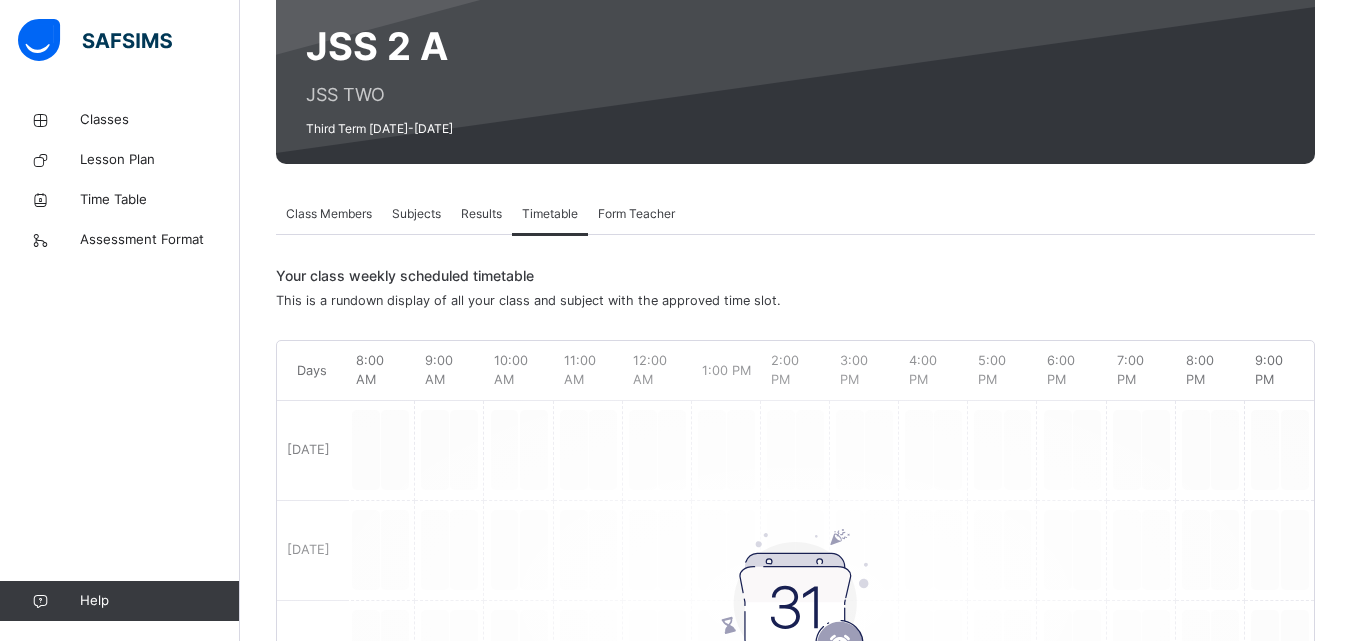 scroll, scrollTop: 200, scrollLeft: 0, axis: vertical 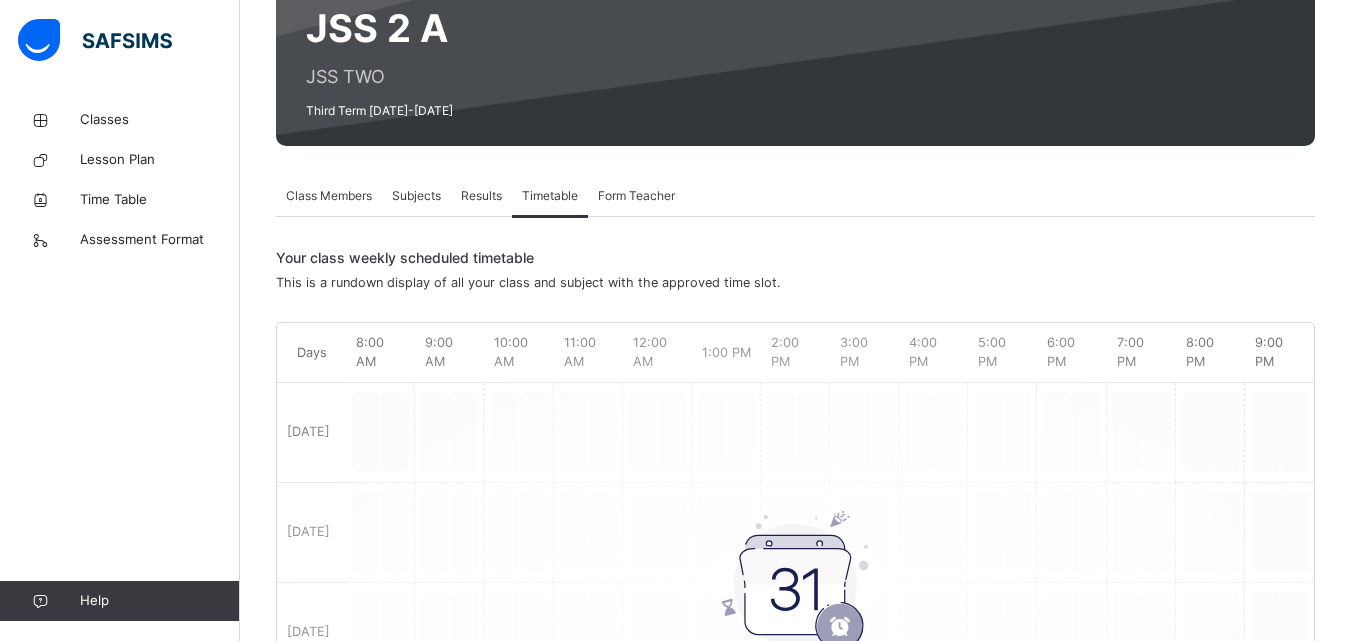click on "No Schedule Found There are no subjects has been allocated a time slot for this class, if you think it is an error contact your admin." at bounding box center (795, 581) 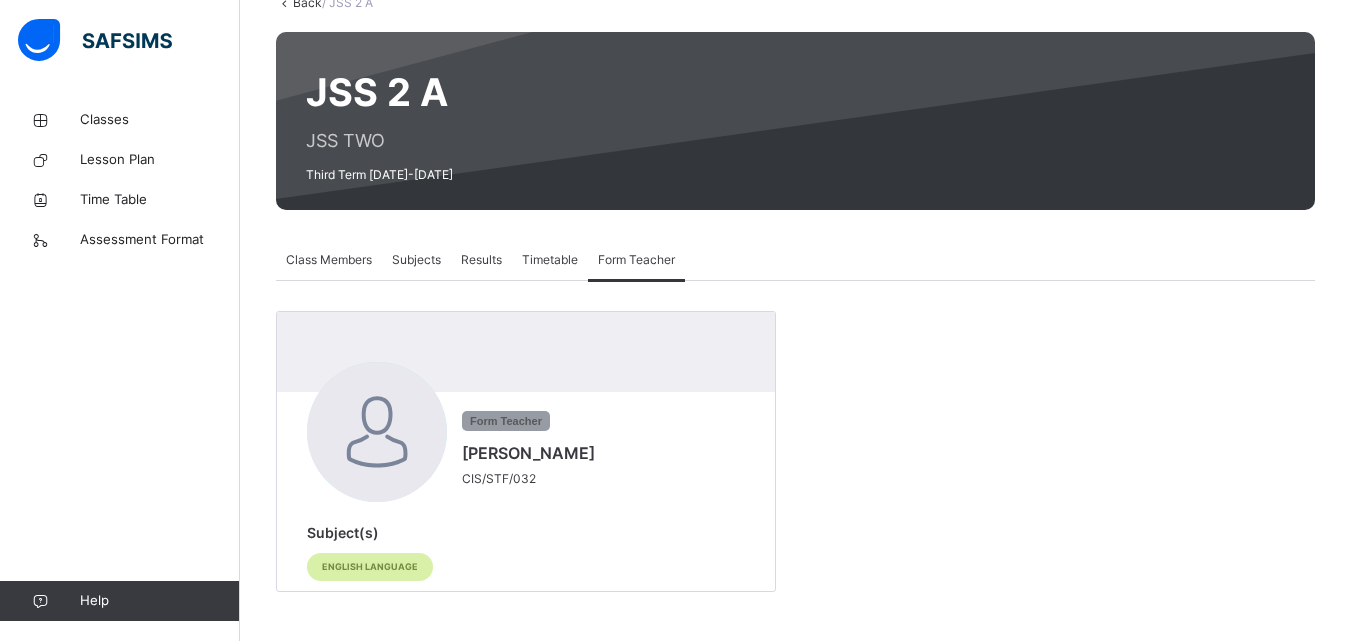 scroll, scrollTop: 137, scrollLeft: 0, axis: vertical 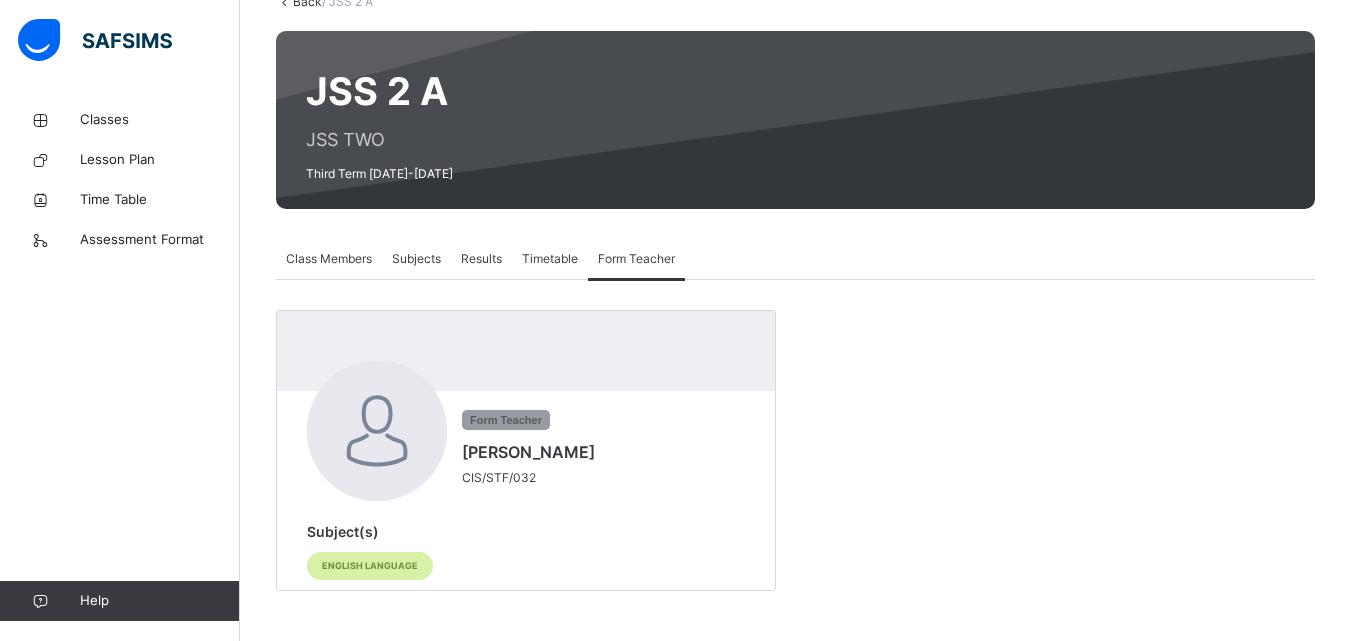 click on "Results" at bounding box center [481, 259] 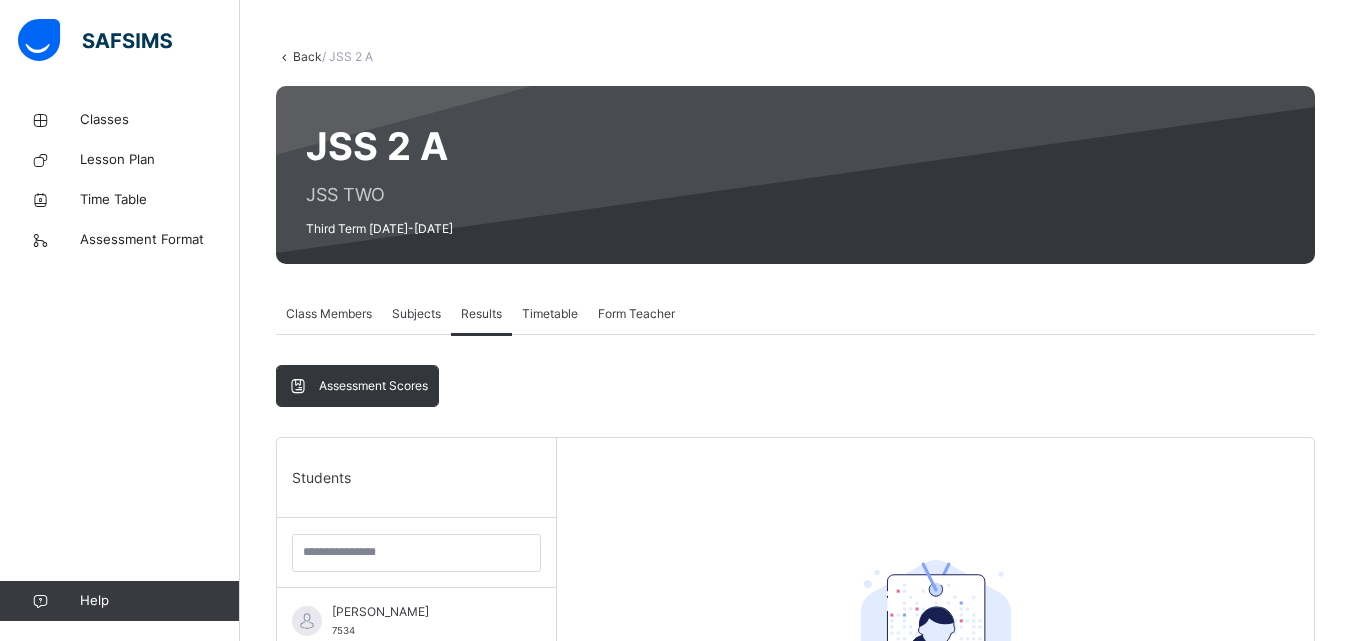 scroll, scrollTop: 81, scrollLeft: 0, axis: vertical 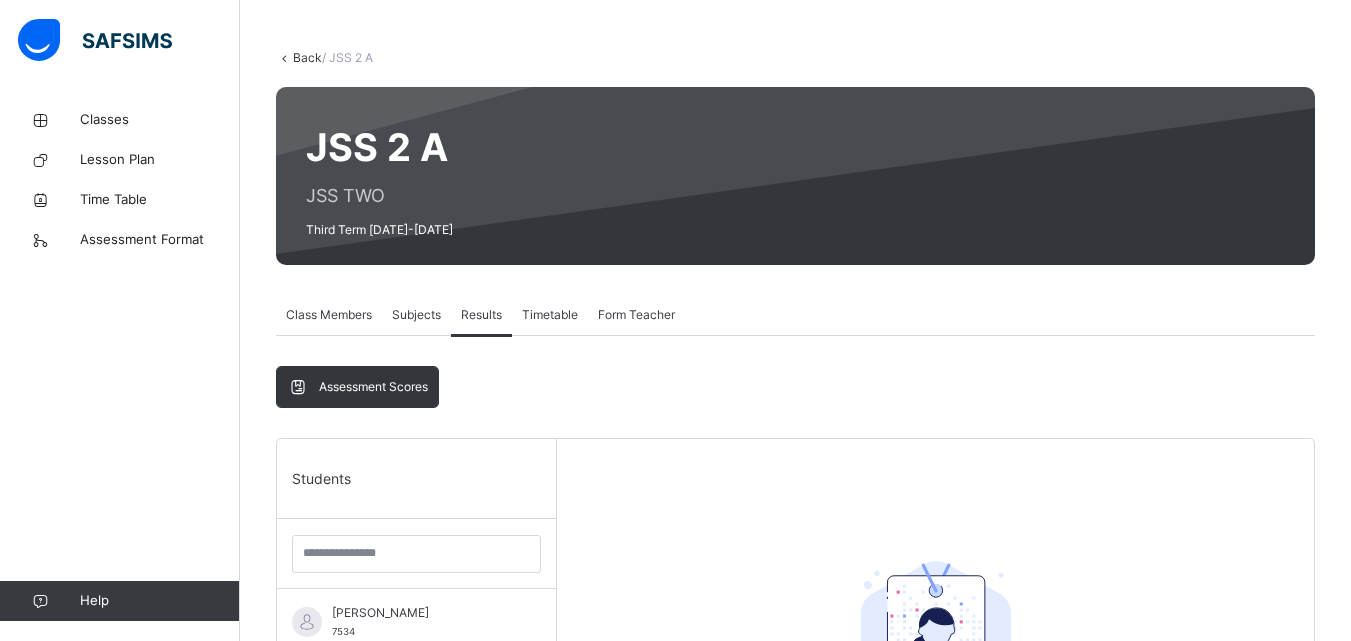 click on "Subjects" at bounding box center [416, 315] 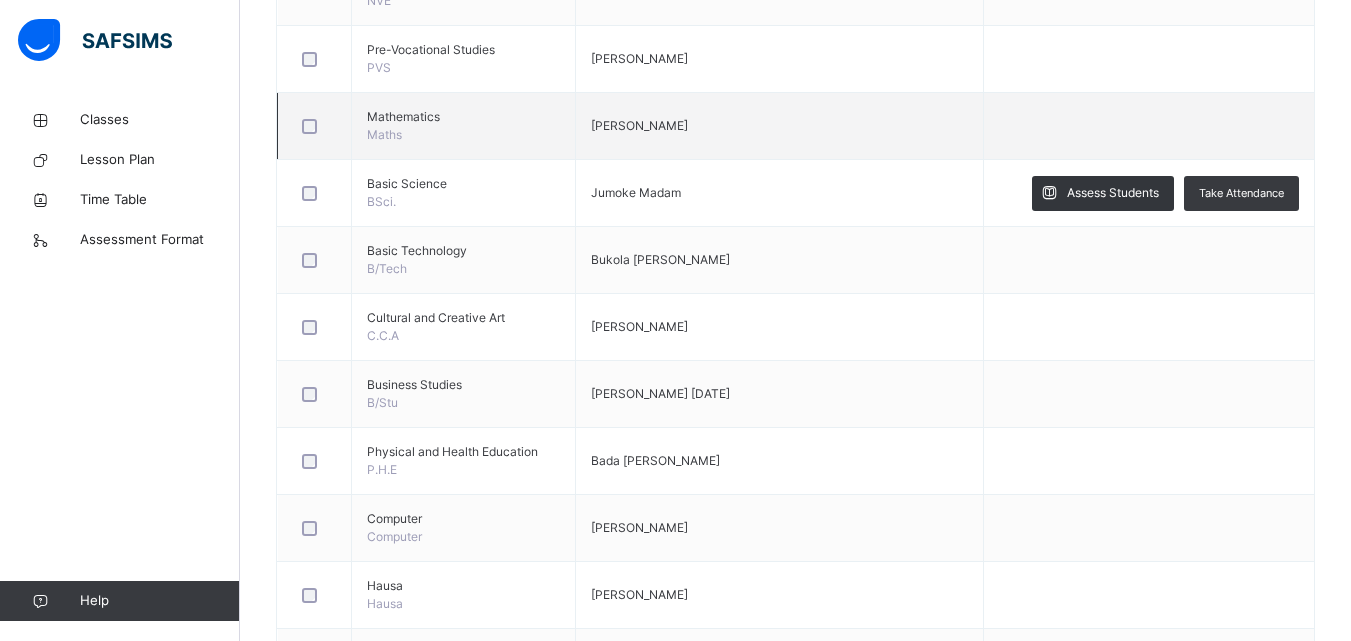 scroll, scrollTop: 581, scrollLeft: 0, axis: vertical 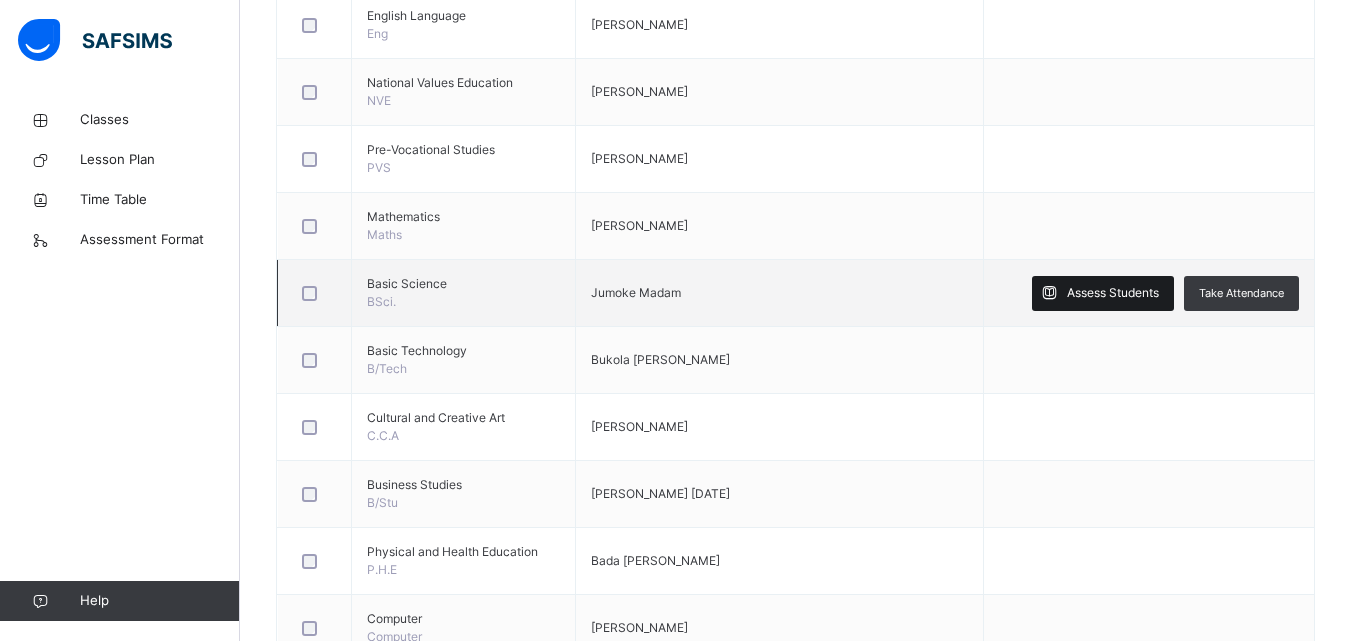 click on "Assess Students" at bounding box center [1113, 293] 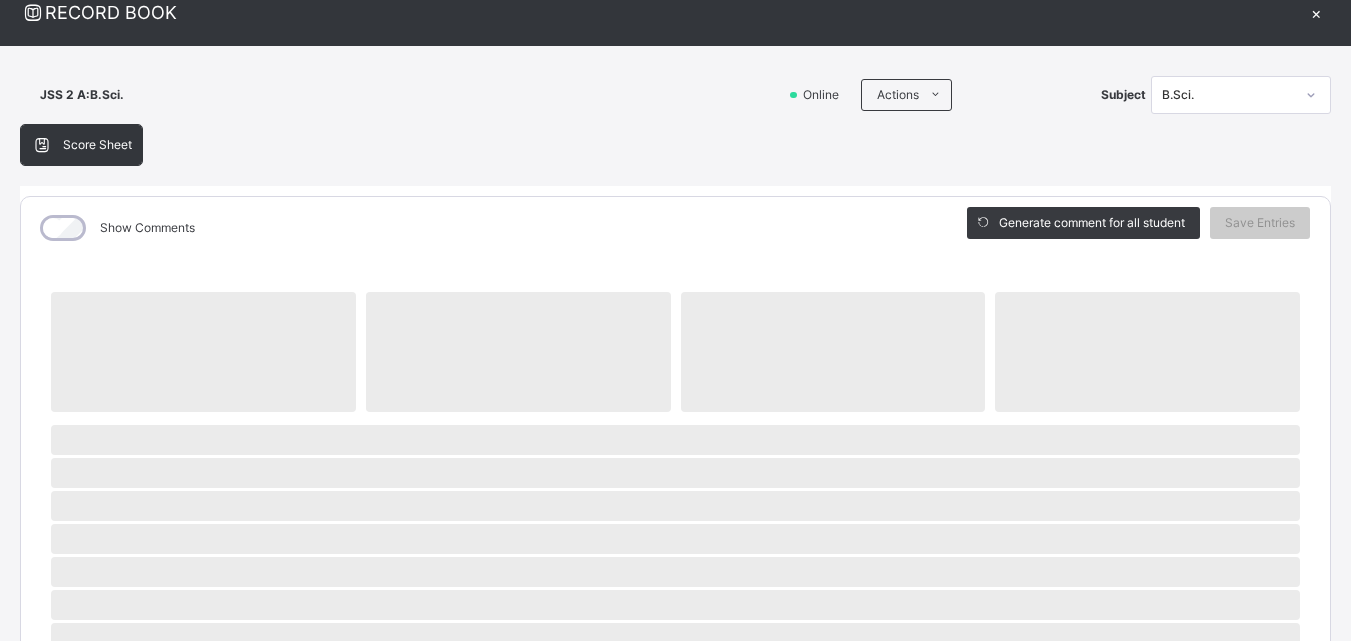 scroll, scrollTop: 0, scrollLeft: 0, axis: both 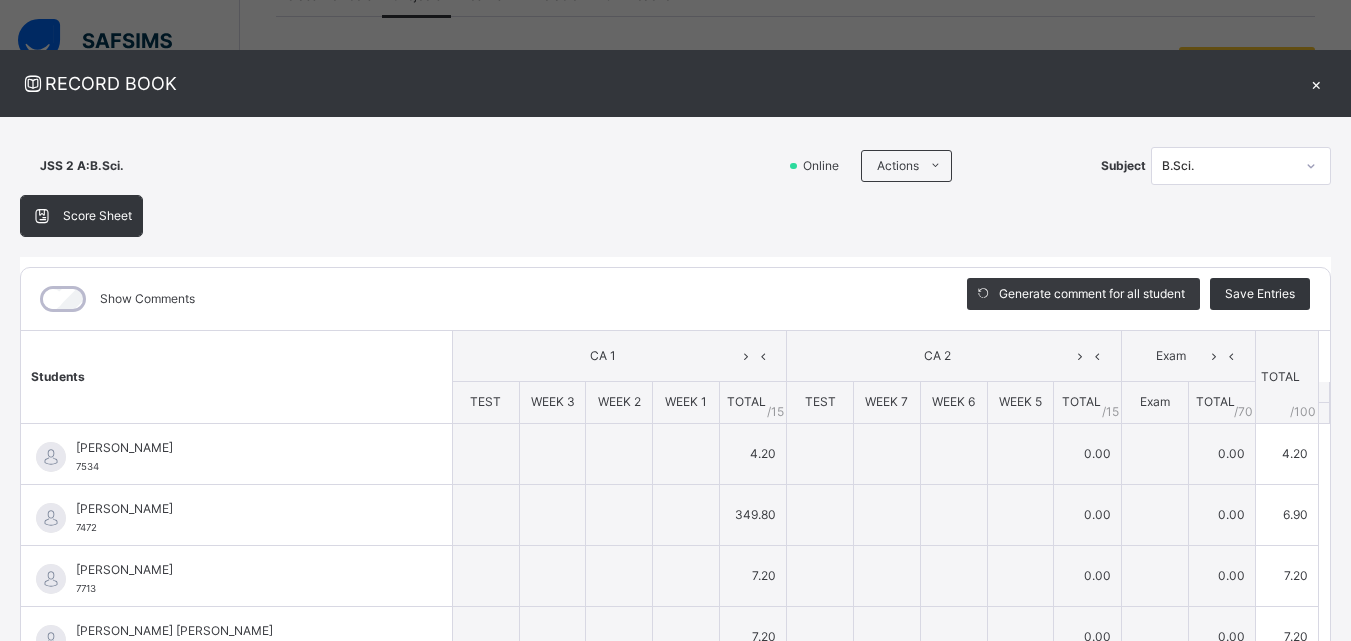 type on "*" 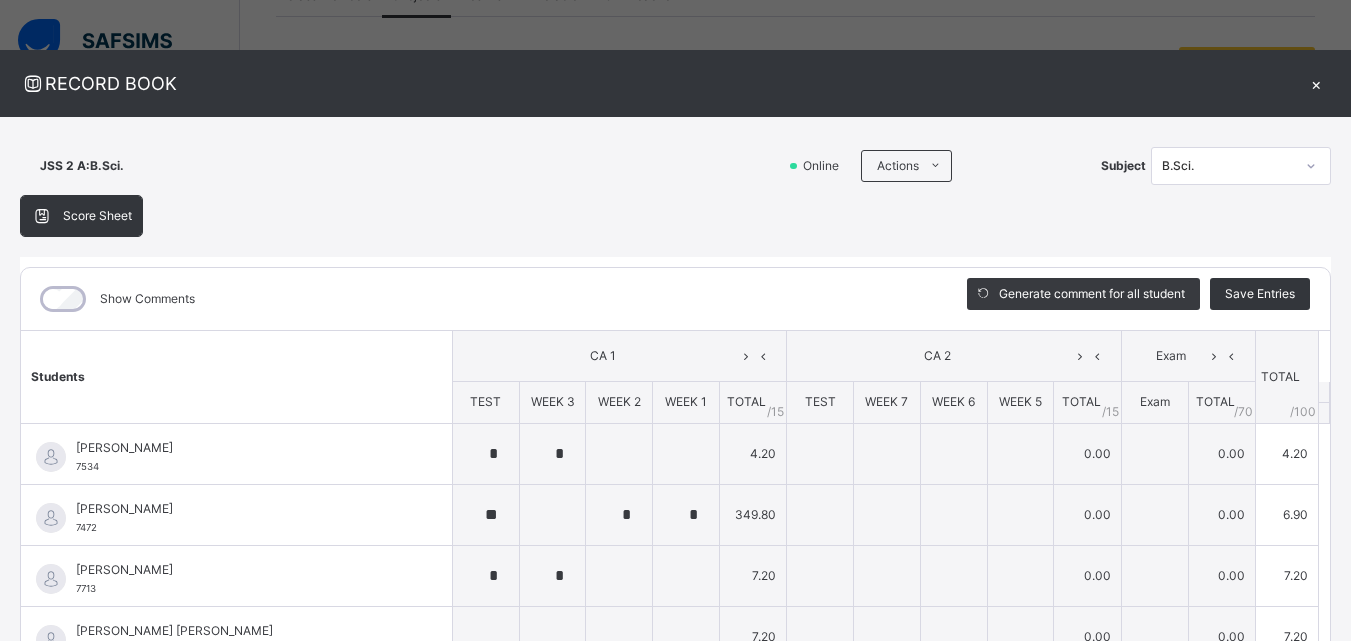 type on "*" 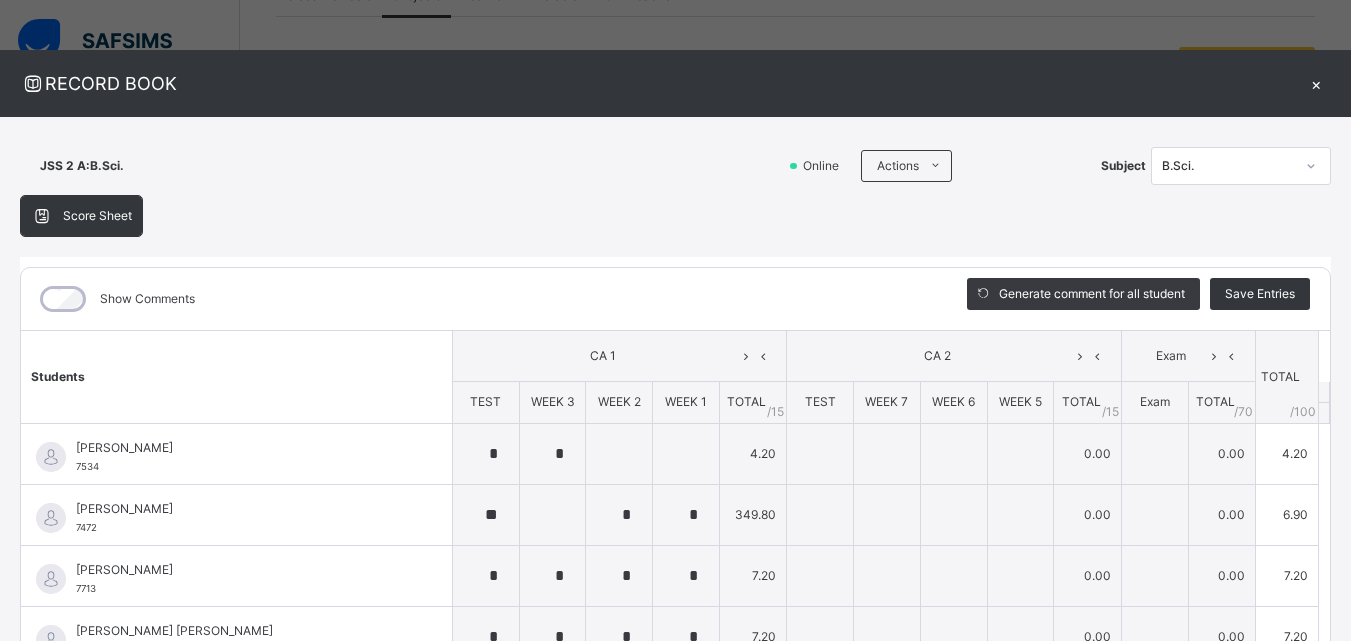 type on "*" 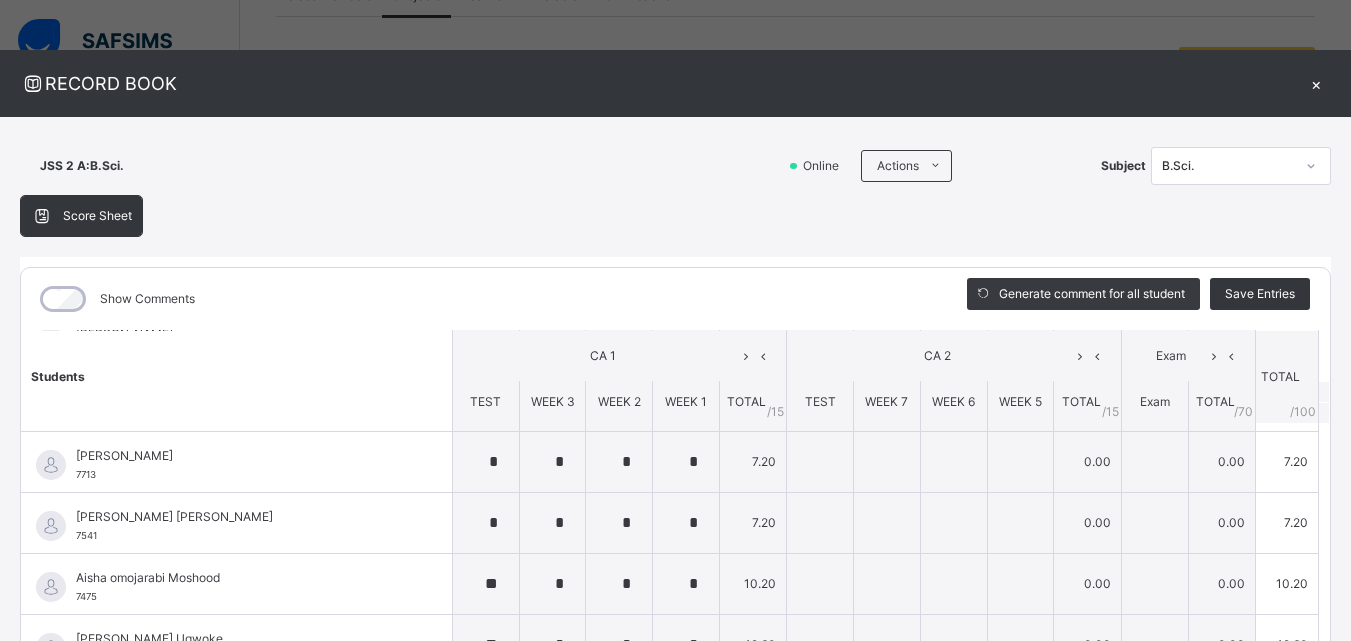 scroll, scrollTop: 0, scrollLeft: 0, axis: both 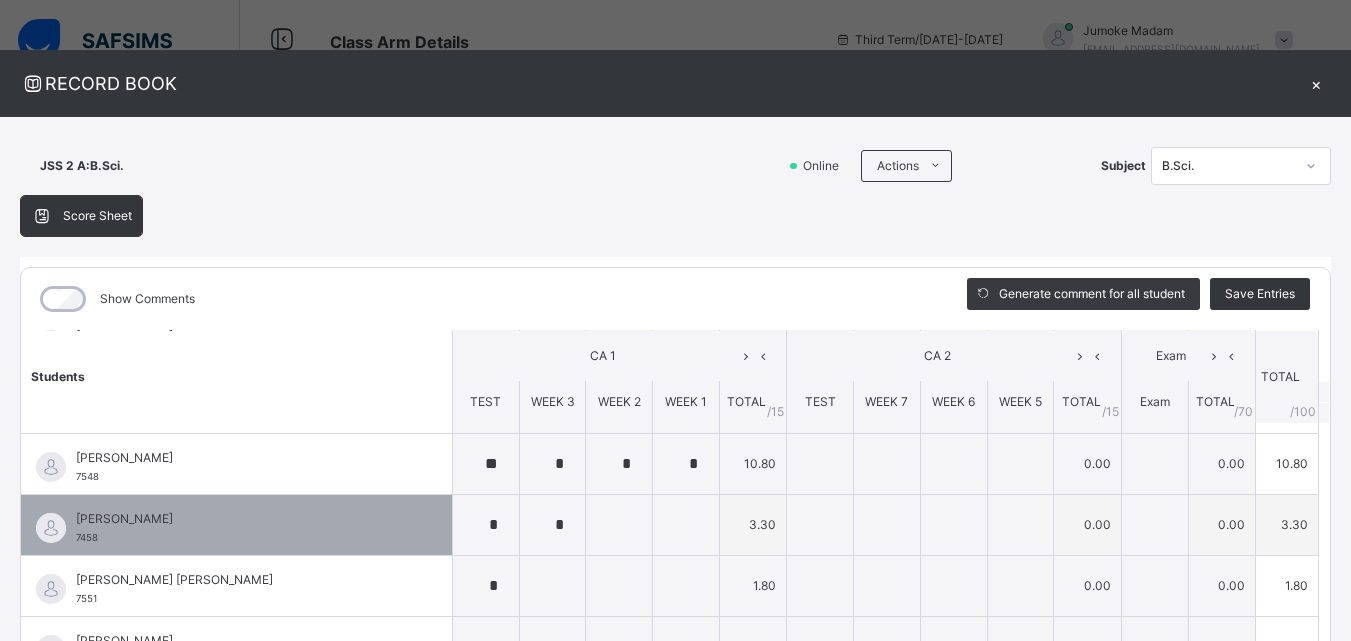 click on "3.30" at bounding box center (752, 524) 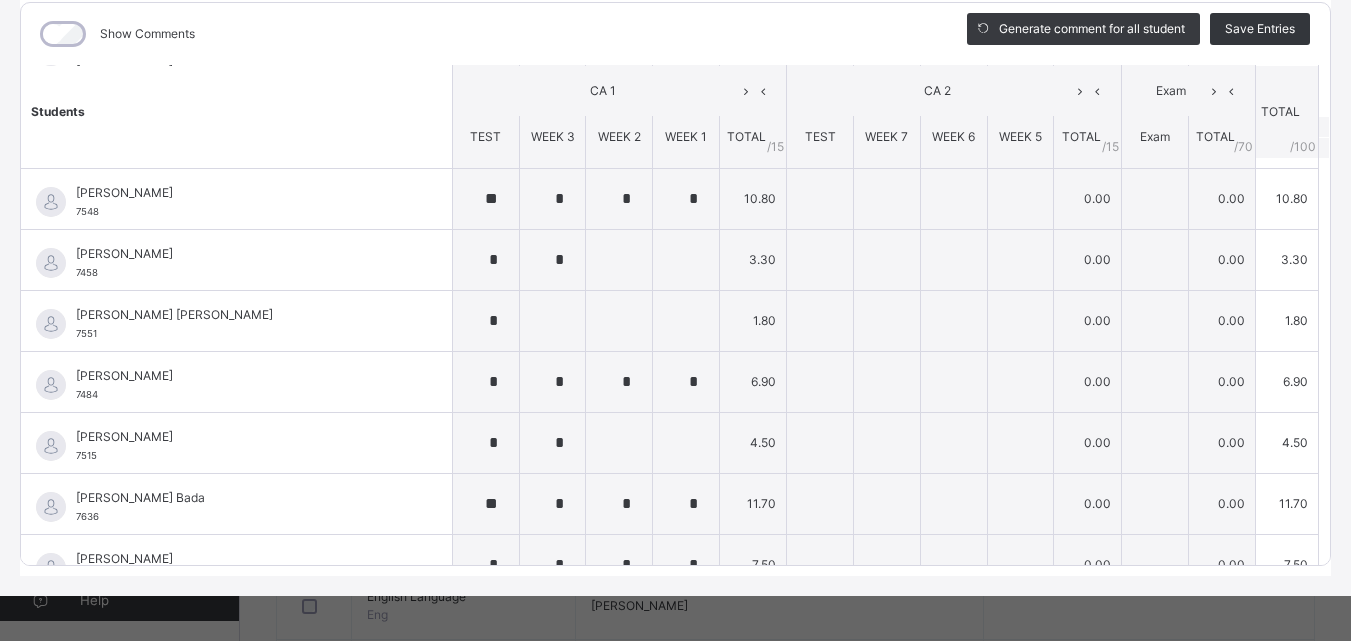 scroll, scrollTop: 270, scrollLeft: 0, axis: vertical 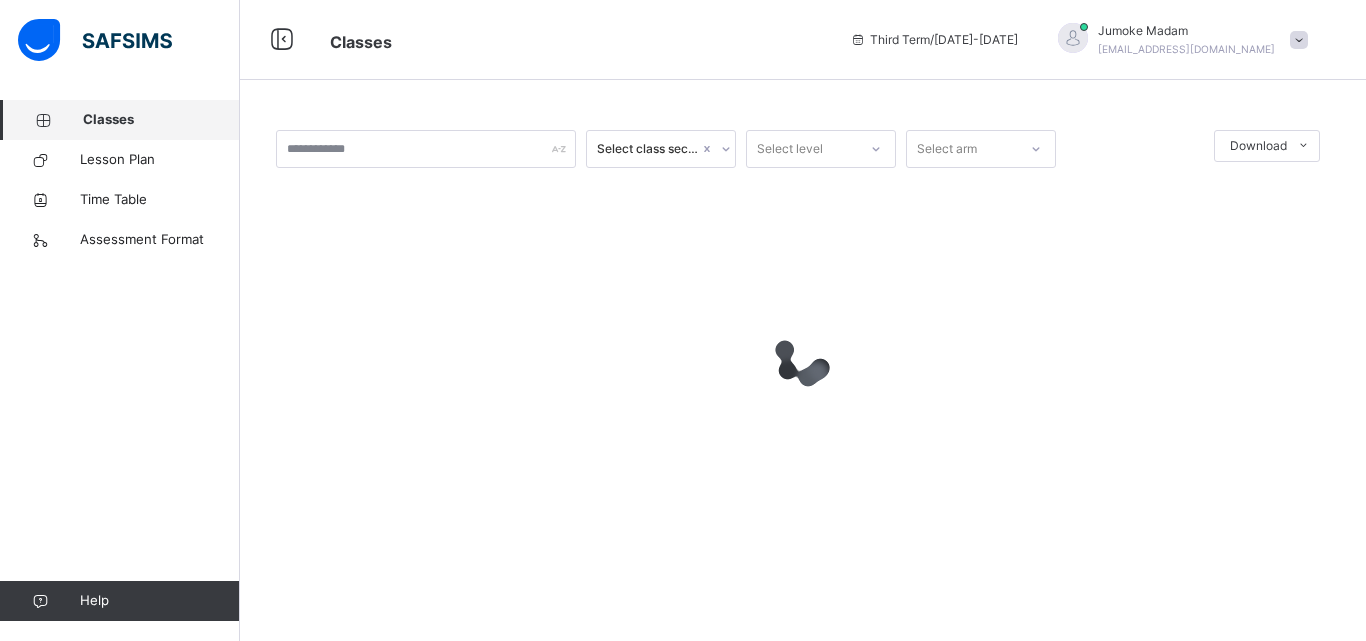click at bounding box center (1299, 40) 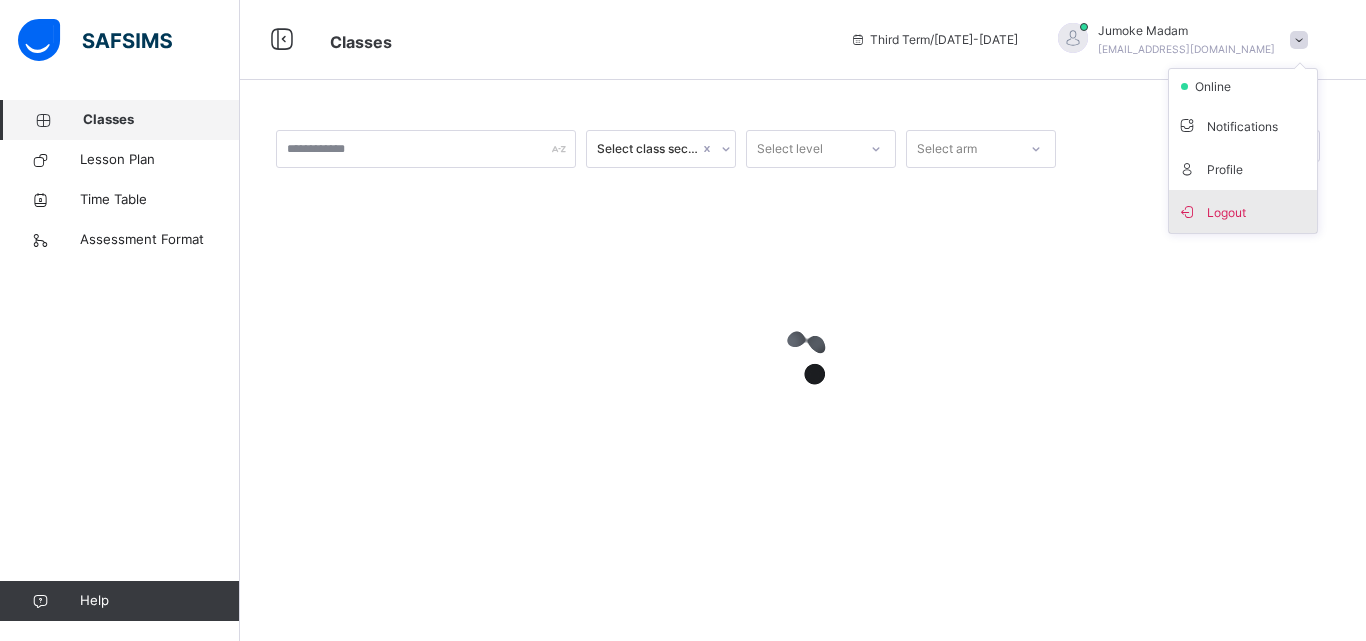 click on "Logout" at bounding box center (1243, 211) 